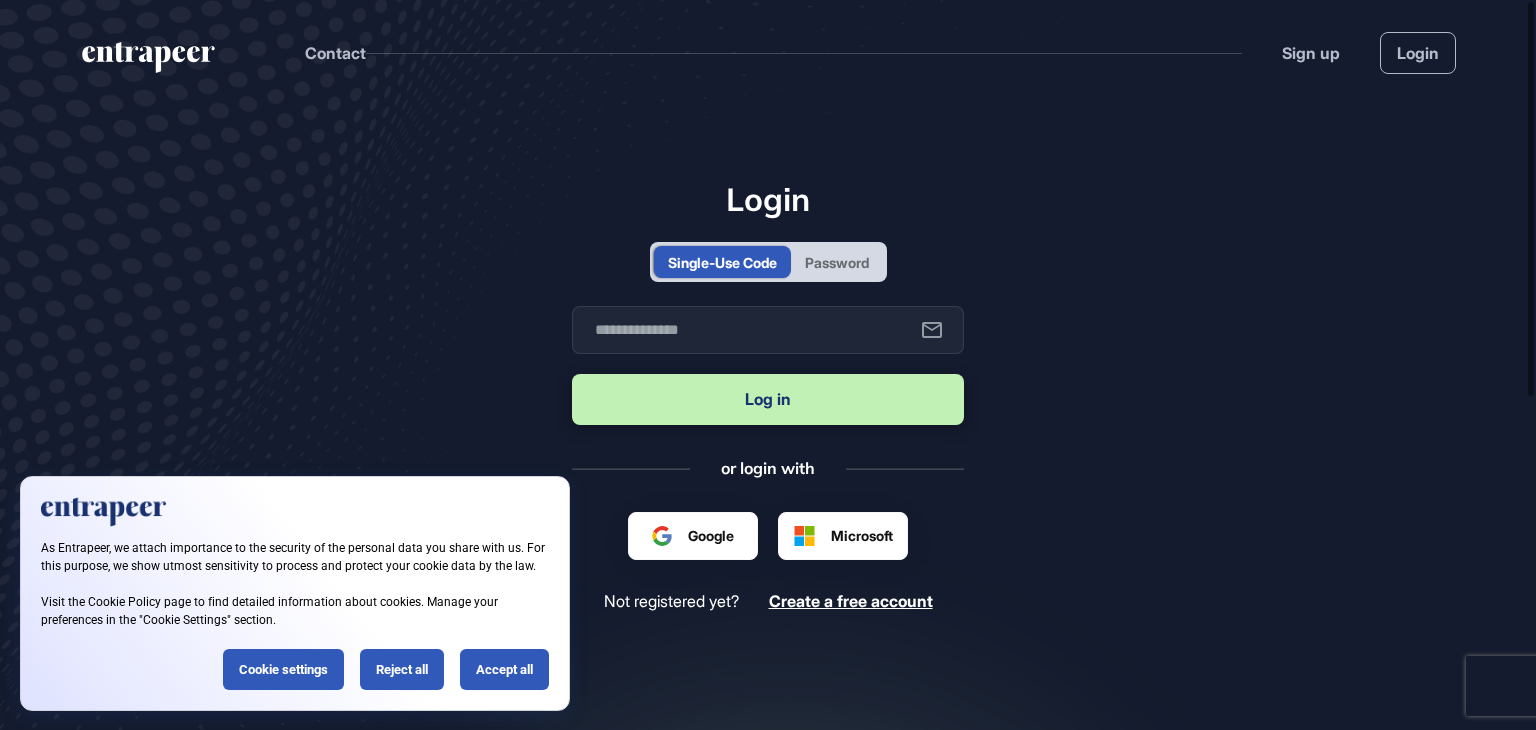 scroll, scrollTop: 0, scrollLeft: 0, axis: both 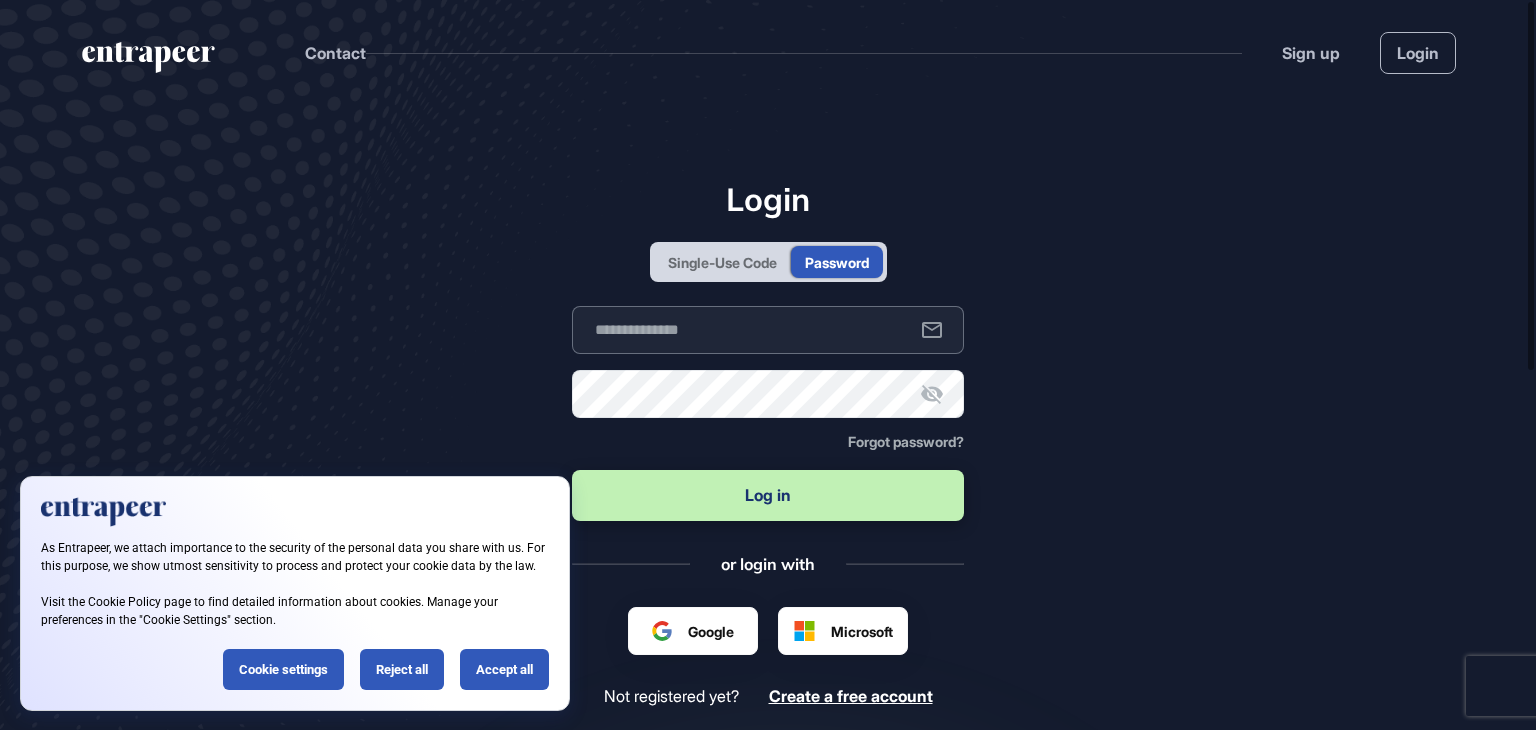click at bounding box center [768, 330] 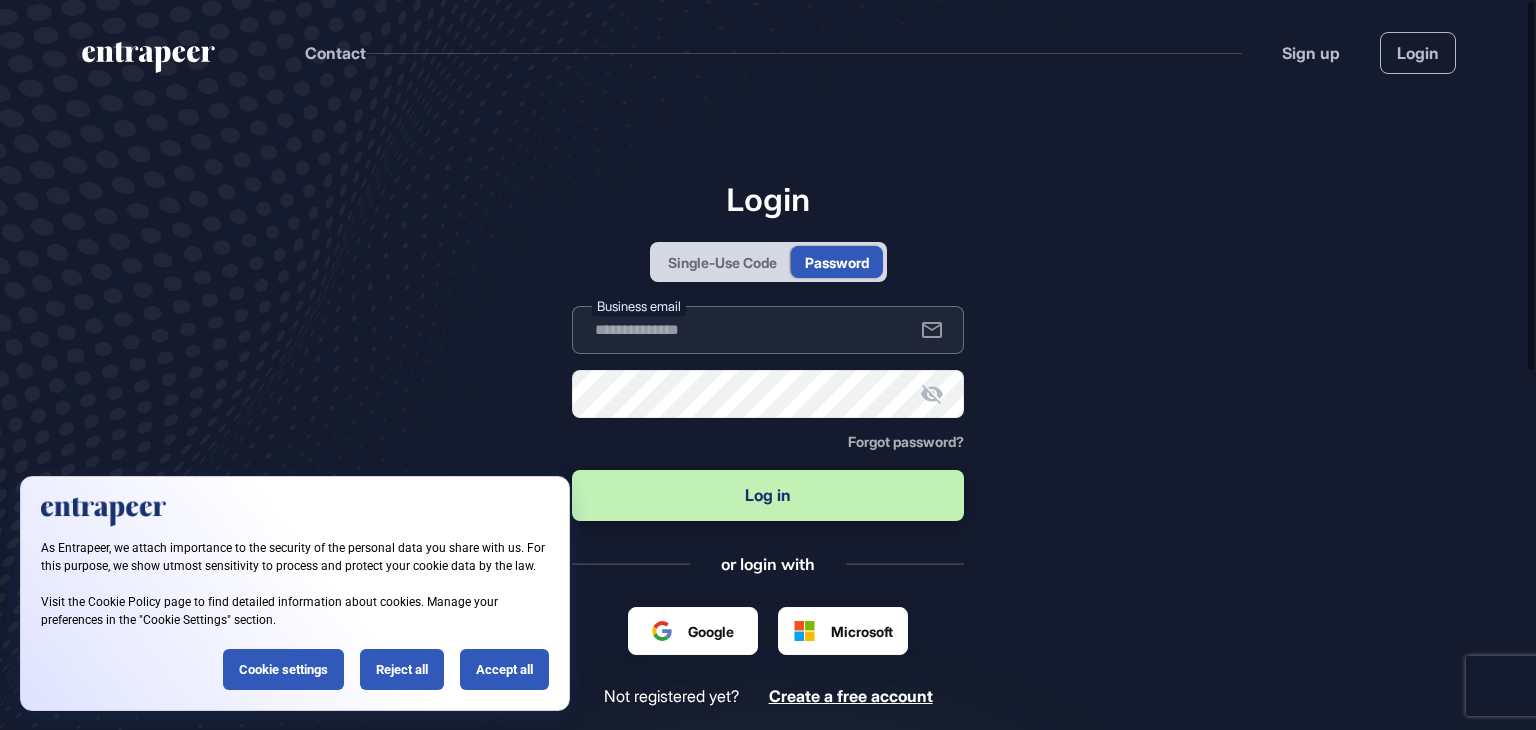 type on "**********" 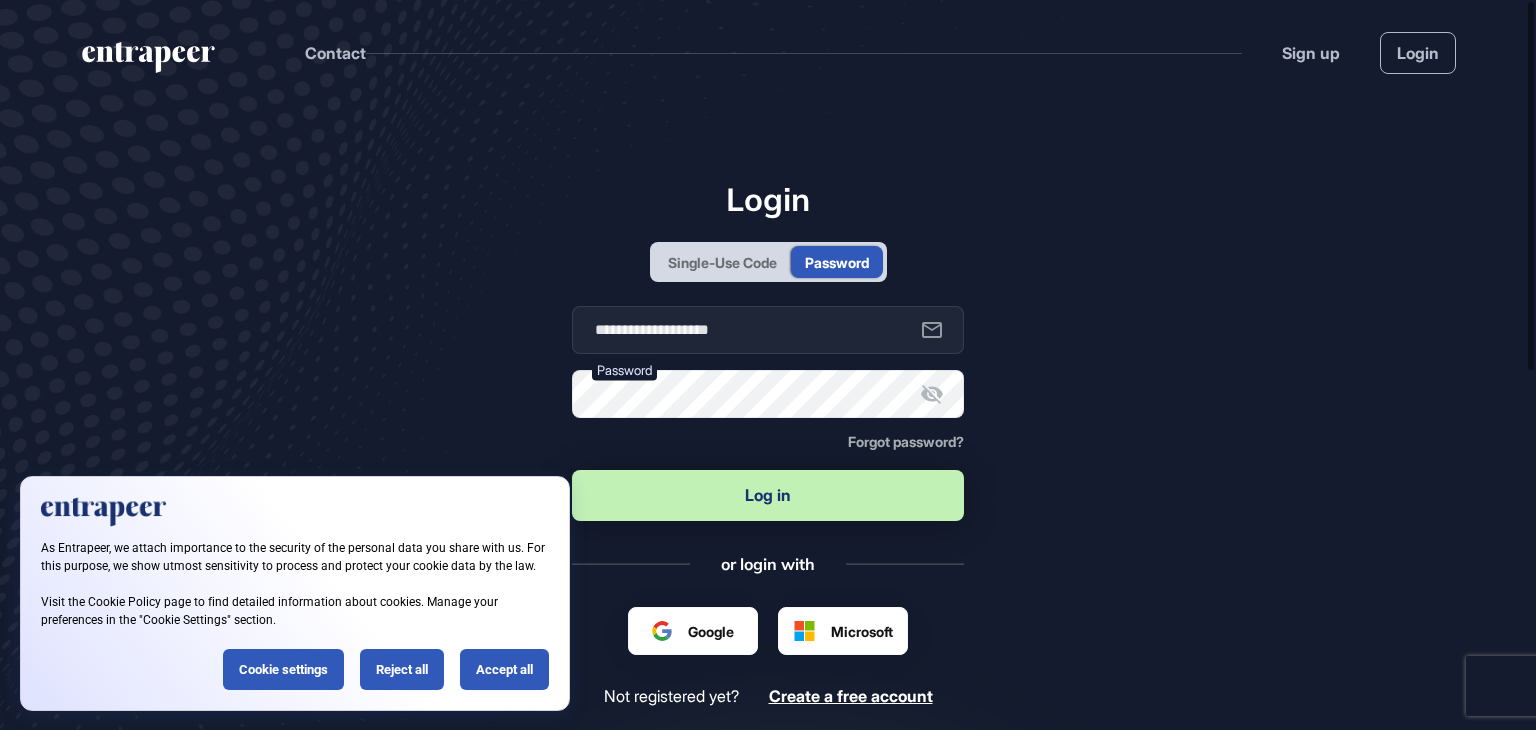 click on "Log in" at bounding box center (768, 495) 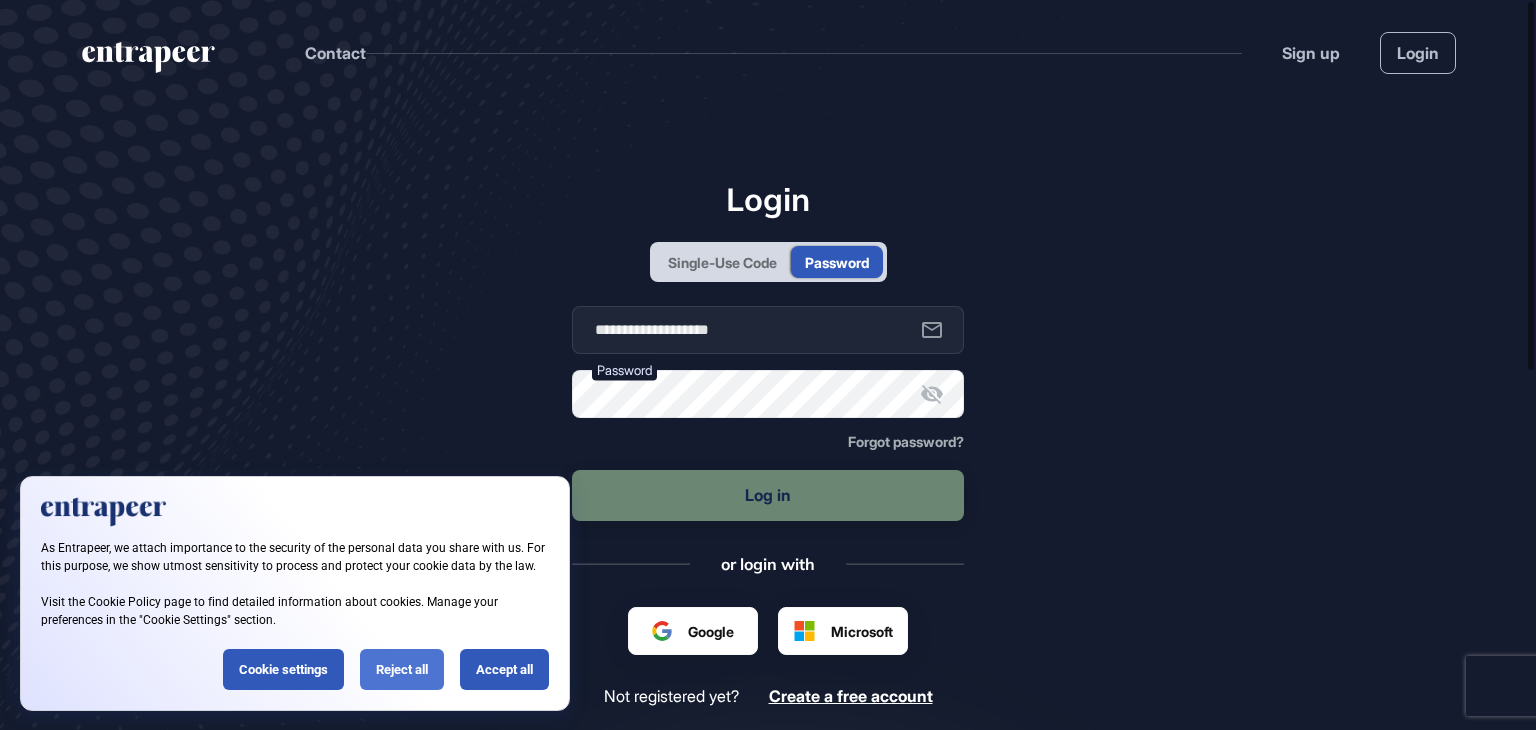 click on "Reject all" 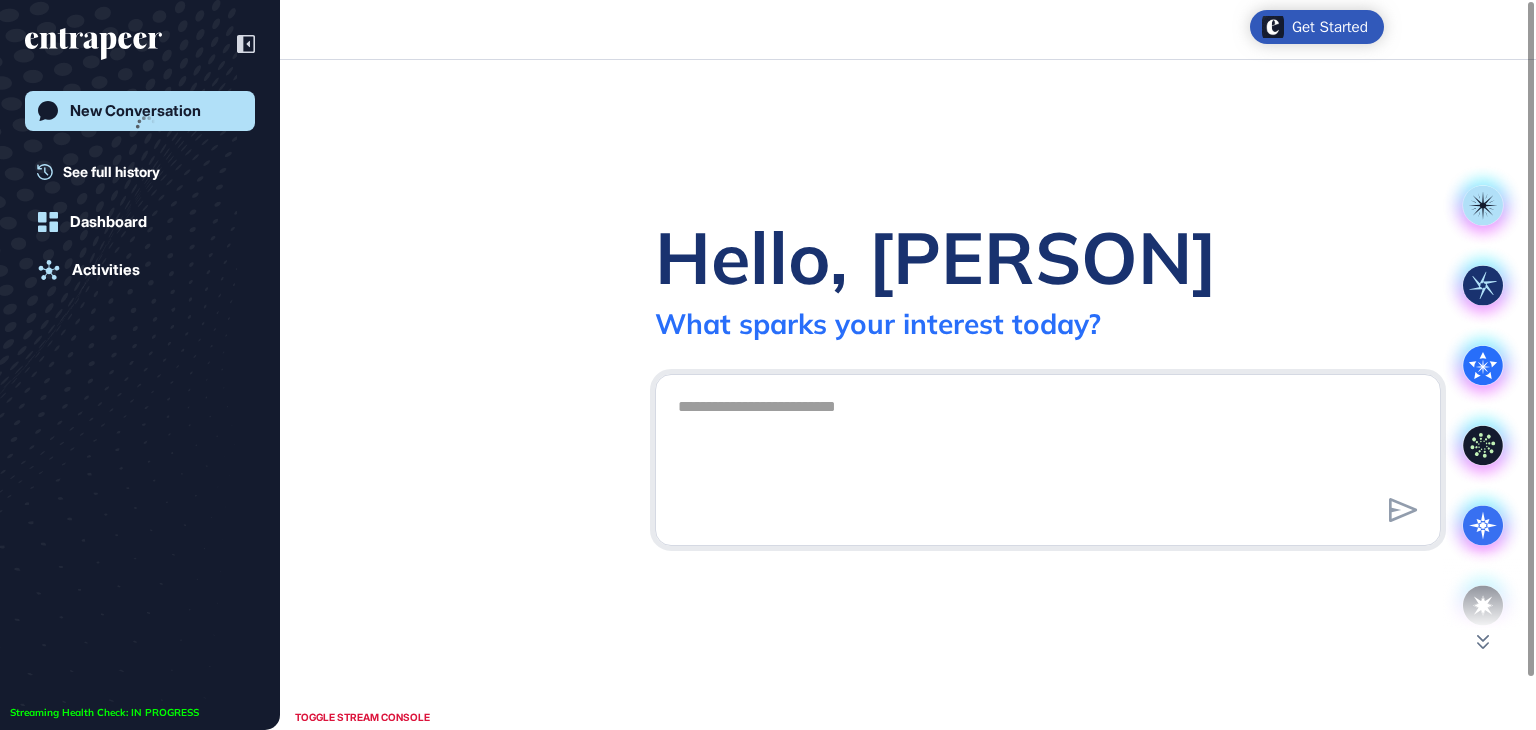 scroll, scrollTop: 729, scrollLeft: 1536, axis: both 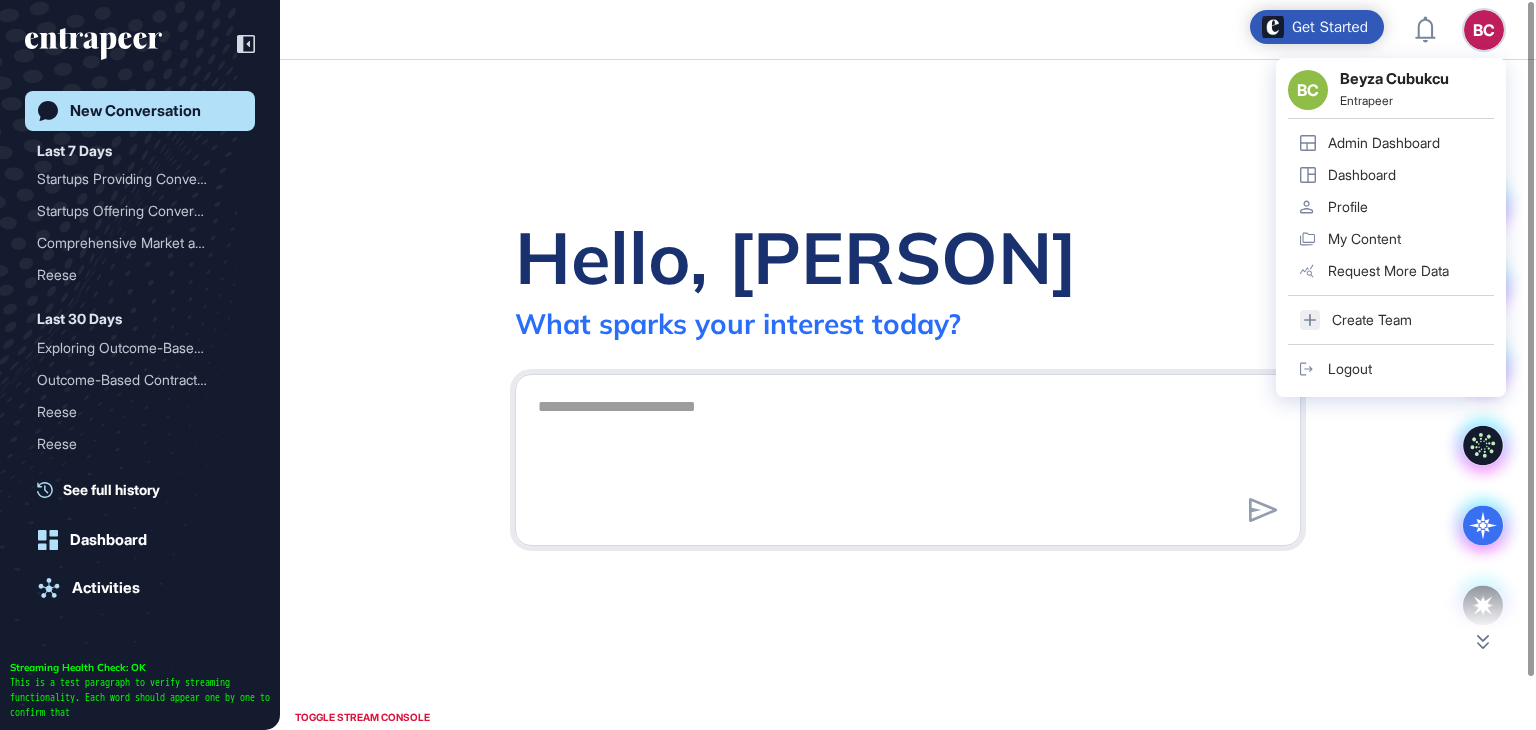click on "Admin Dashboard" at bounding box center [1384, 143] 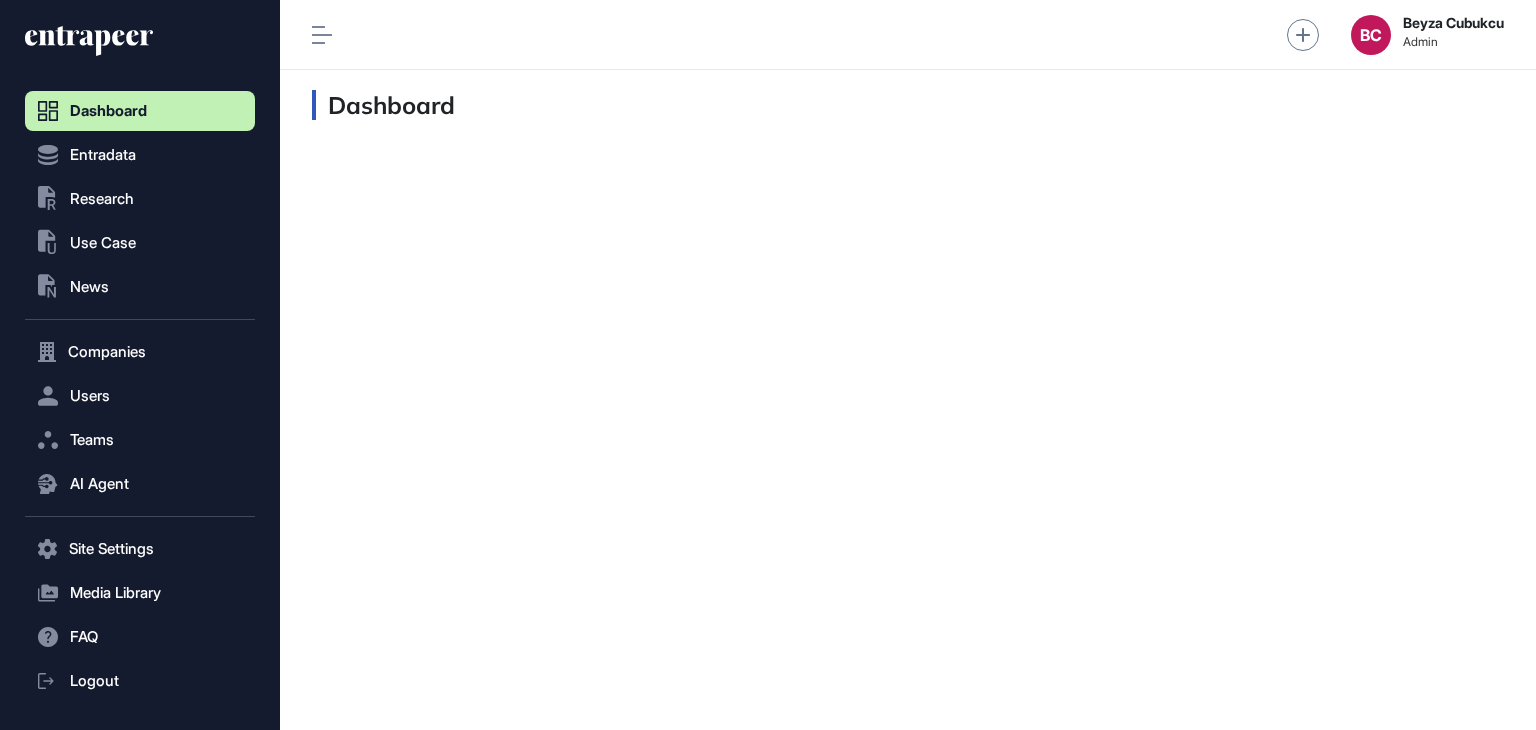scroll, scrollTop: 689, scrollLeft: 229, axis: both 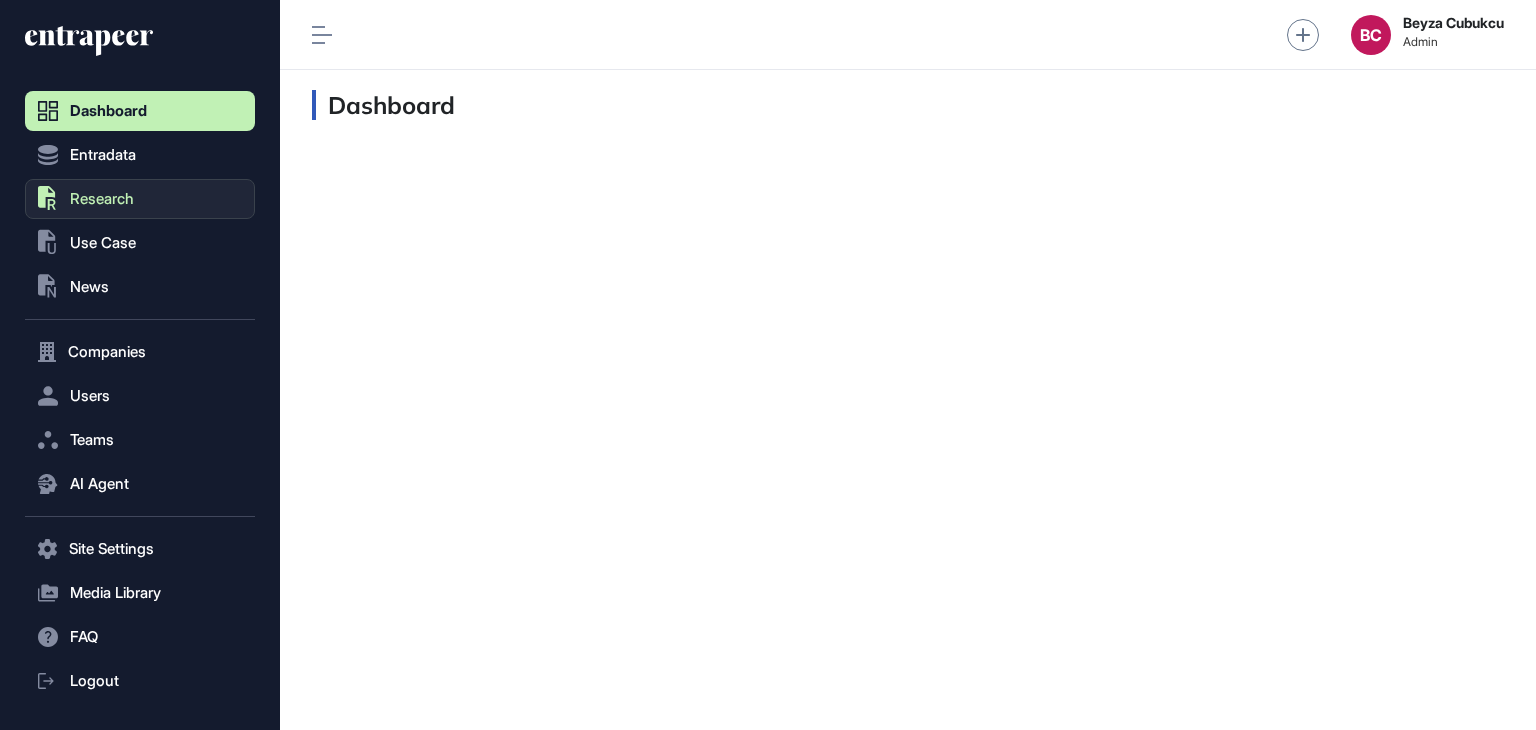 click on ".st0{fill:currentColor} Research" 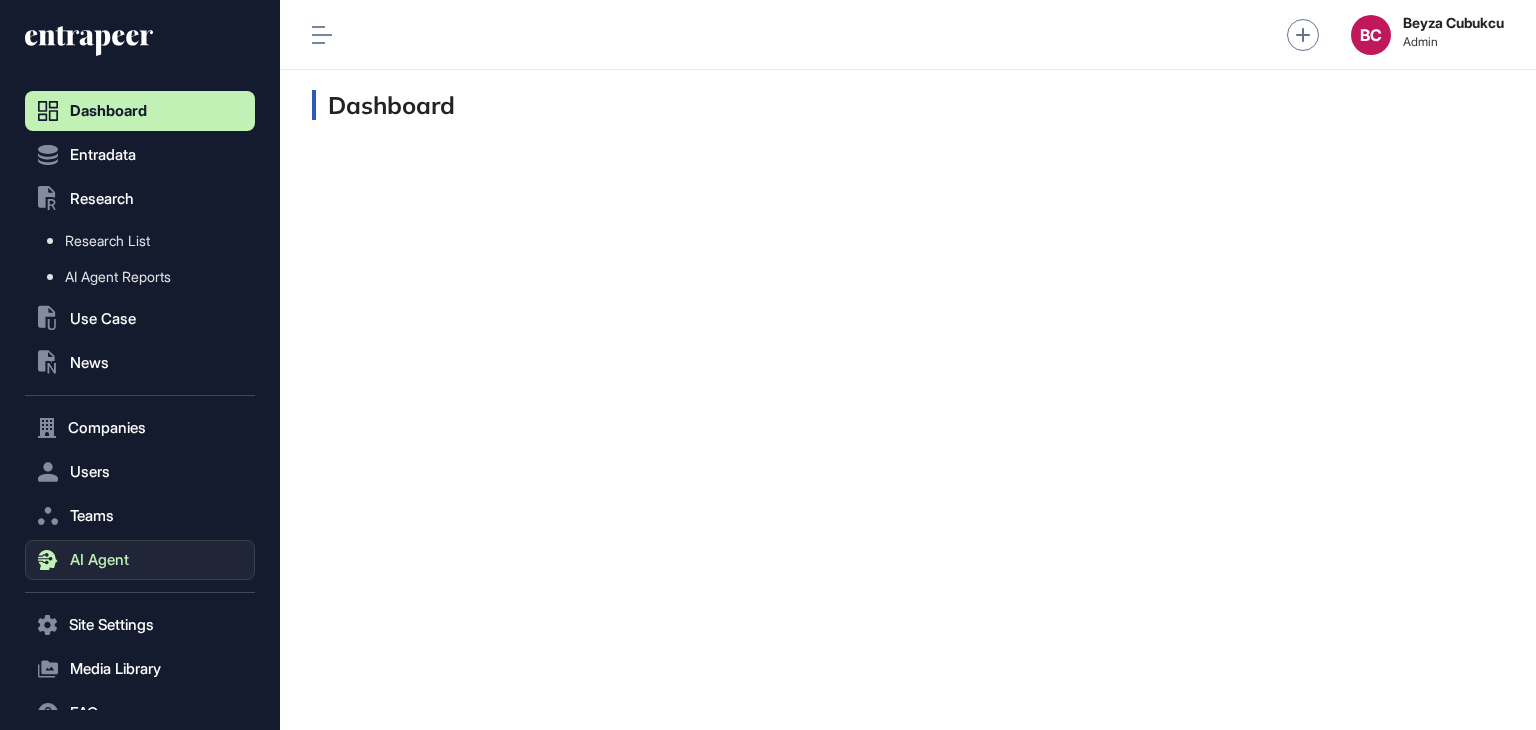 click on "AI Agent" at bounding box center (99, 560) 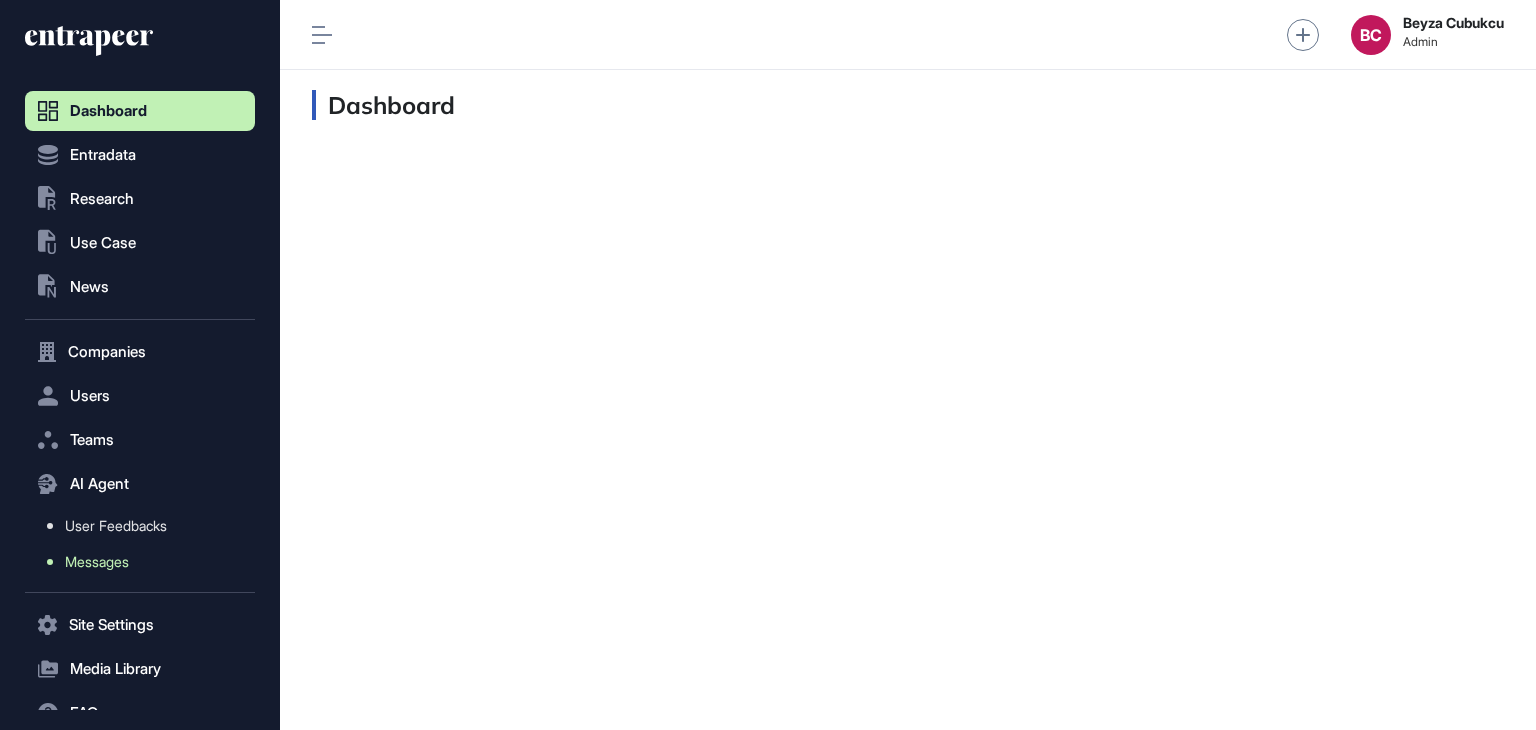 click on "Messages" at bounding box center (145, 562) 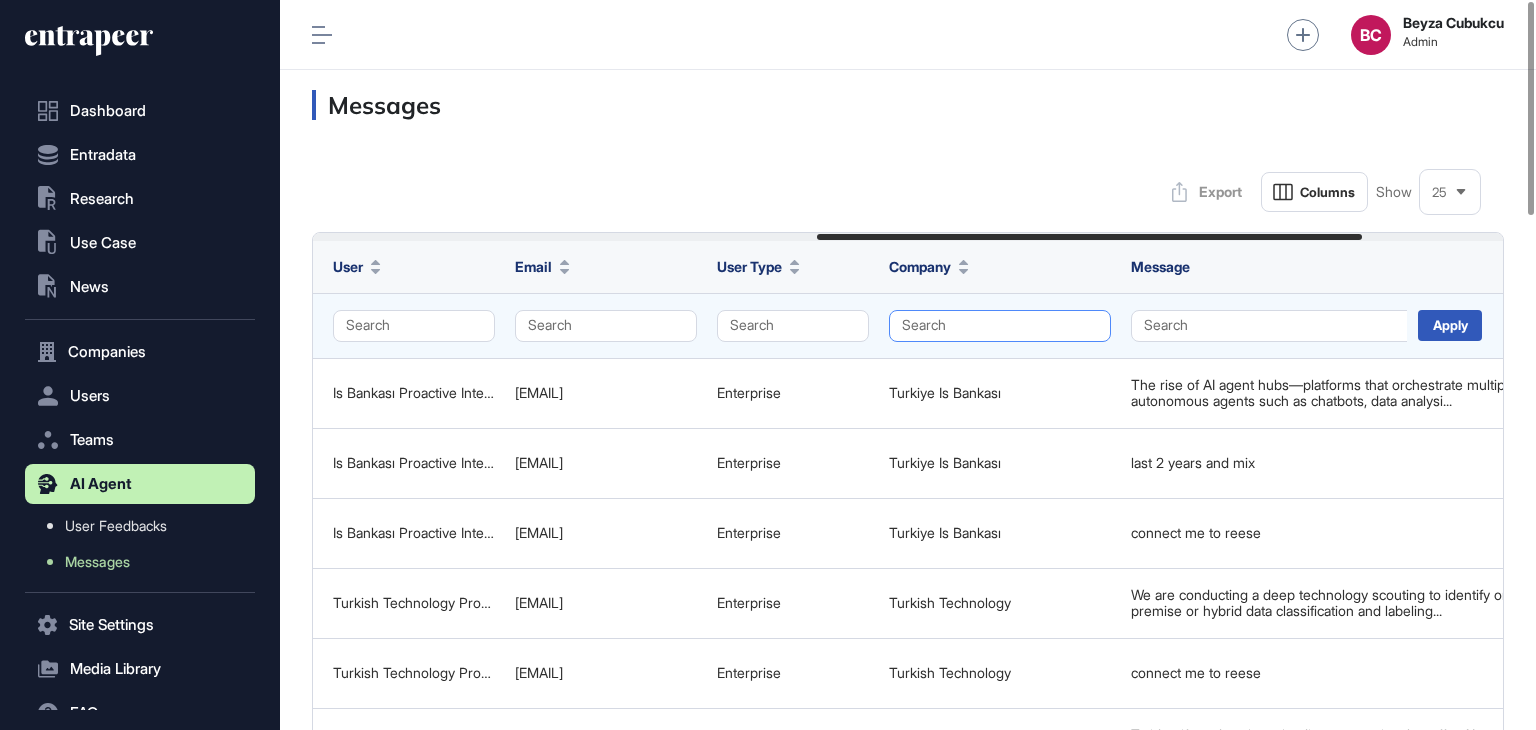 scroll, scrollTop: 0, scrollLeft: 1099, axis: horizontal 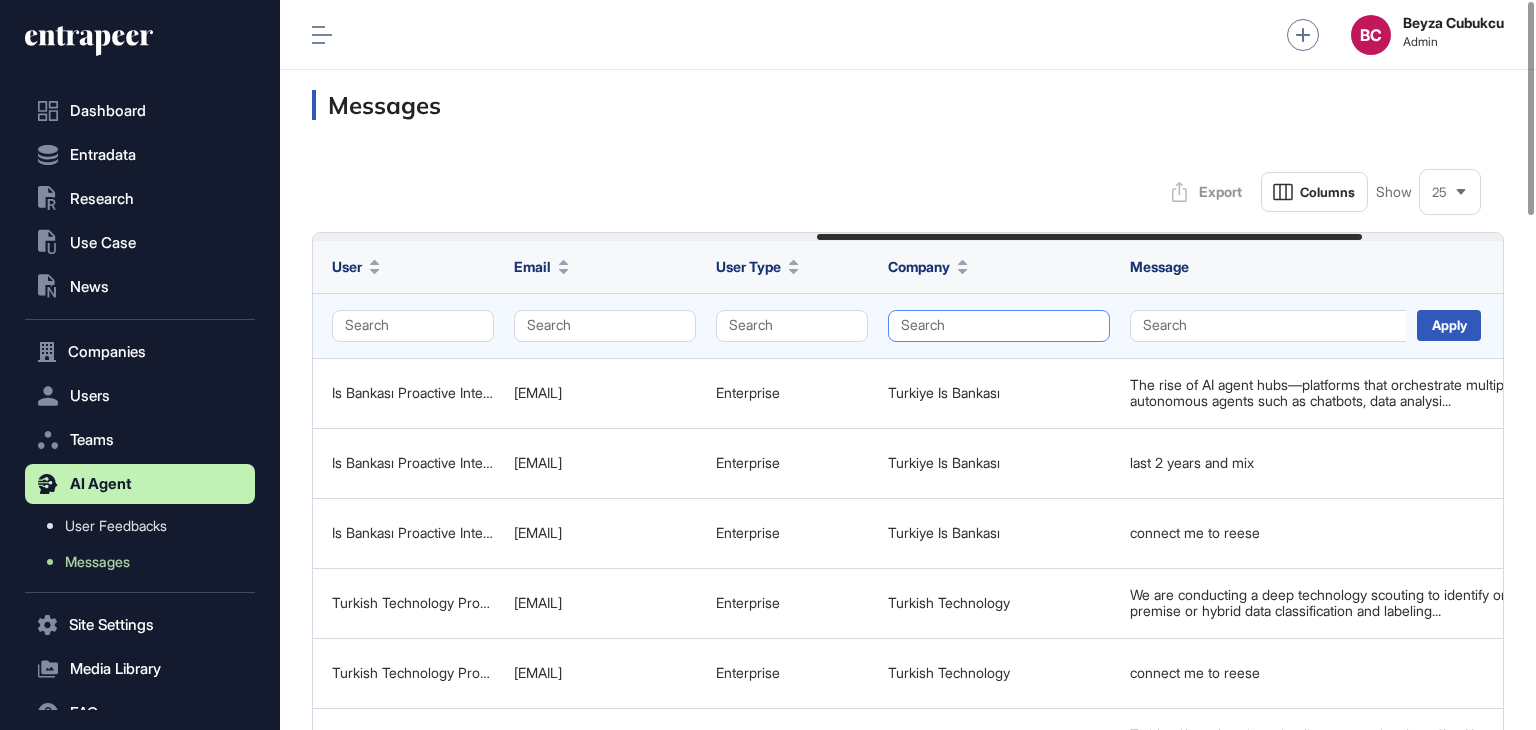click on "Search" 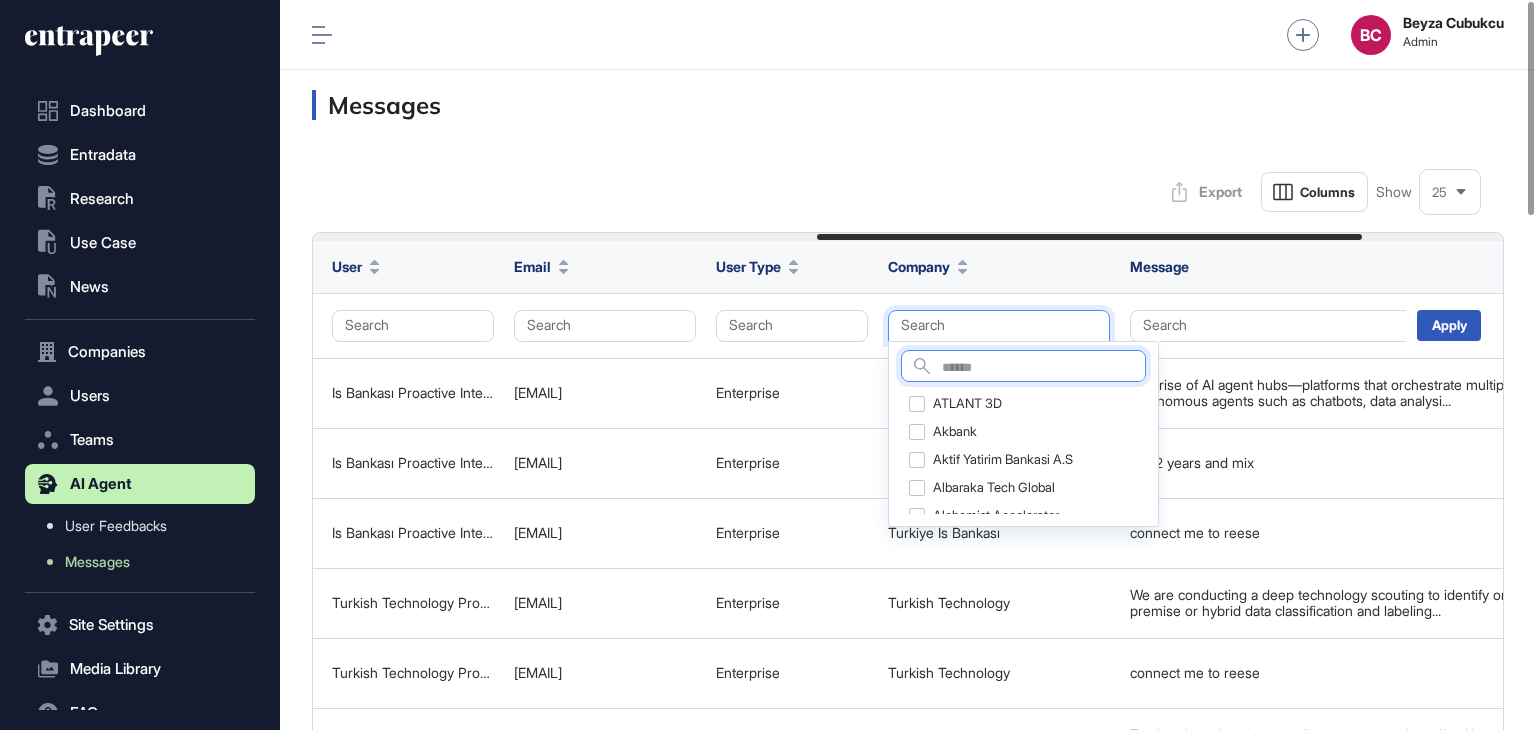 click at bounding box center [1043, 368] 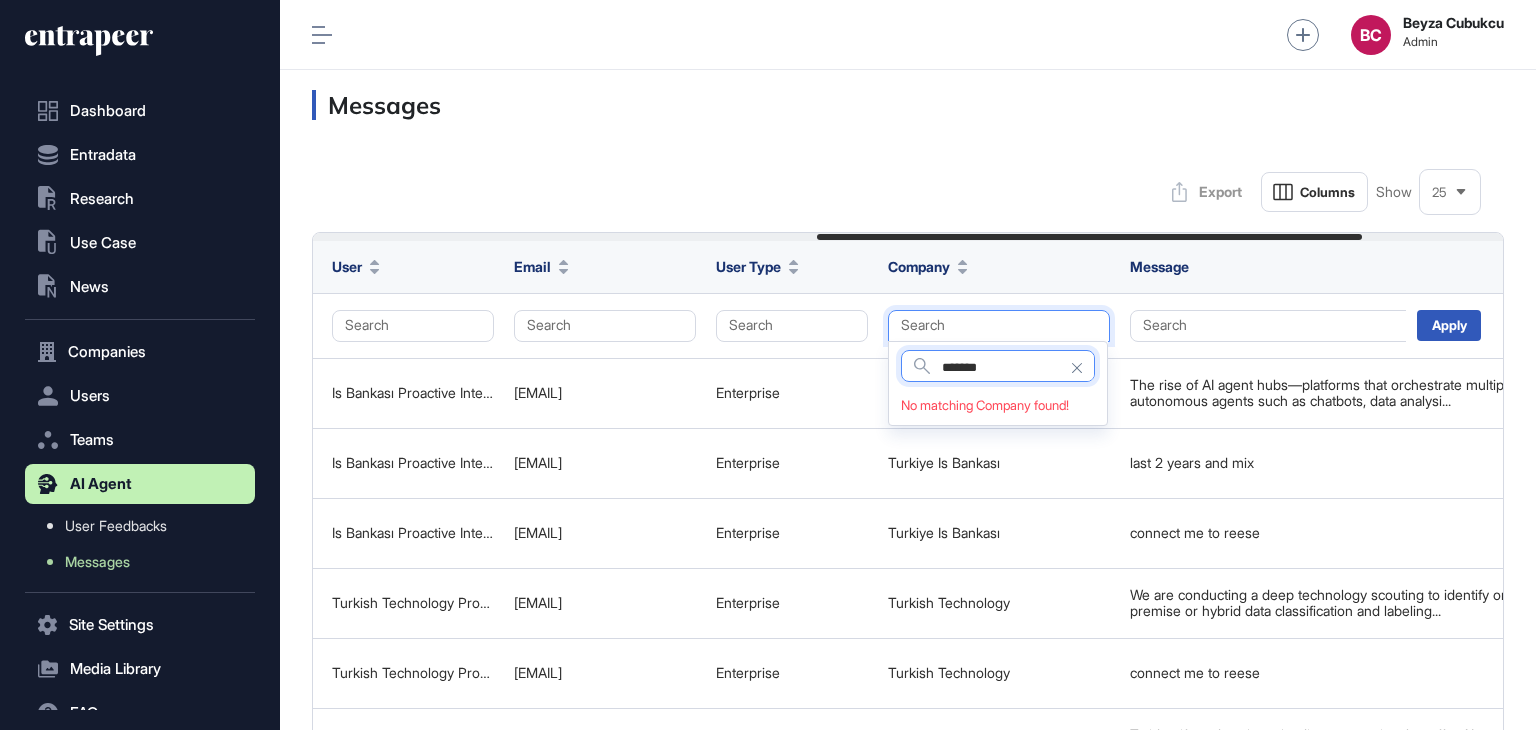 click on "*******" at bounding box center [1018, 368] 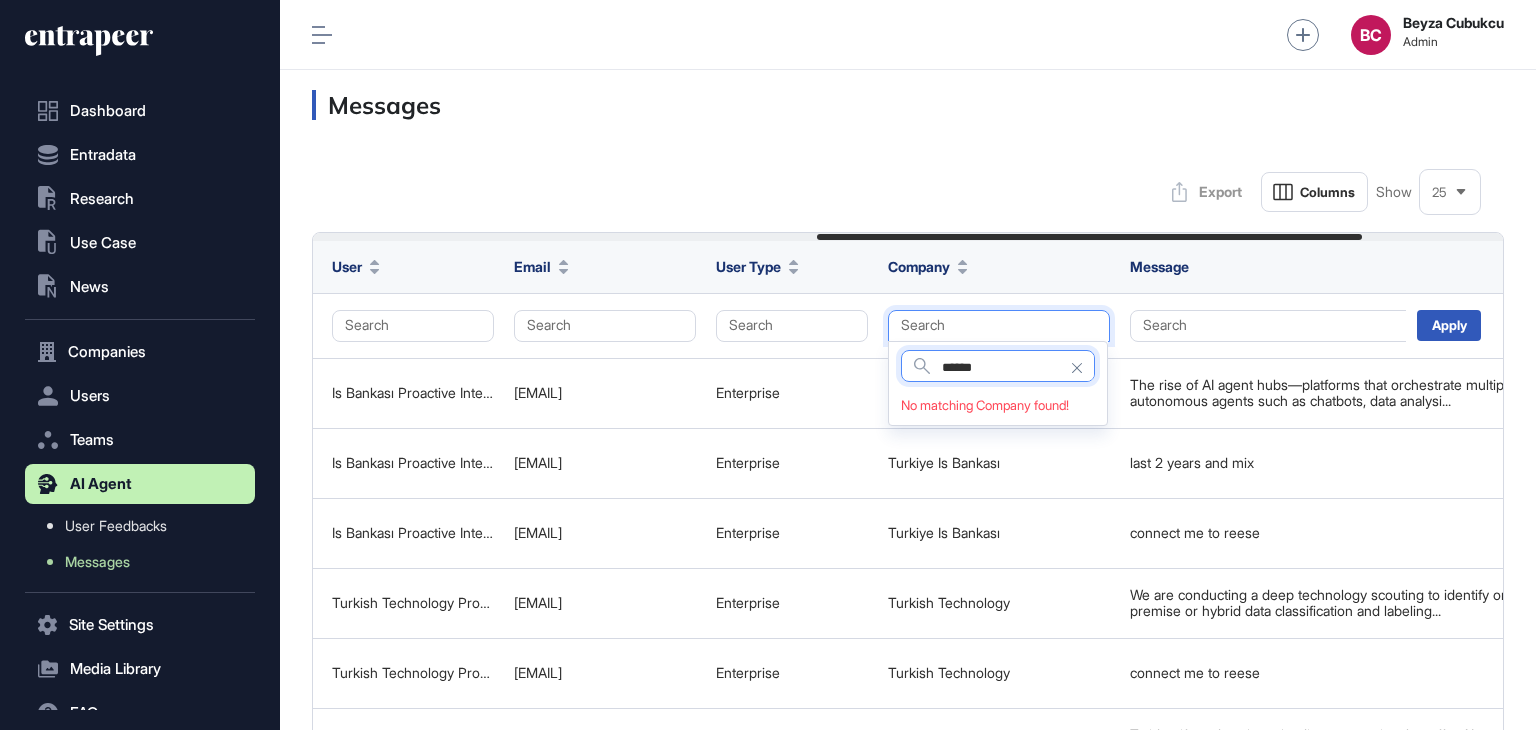 type on "****" 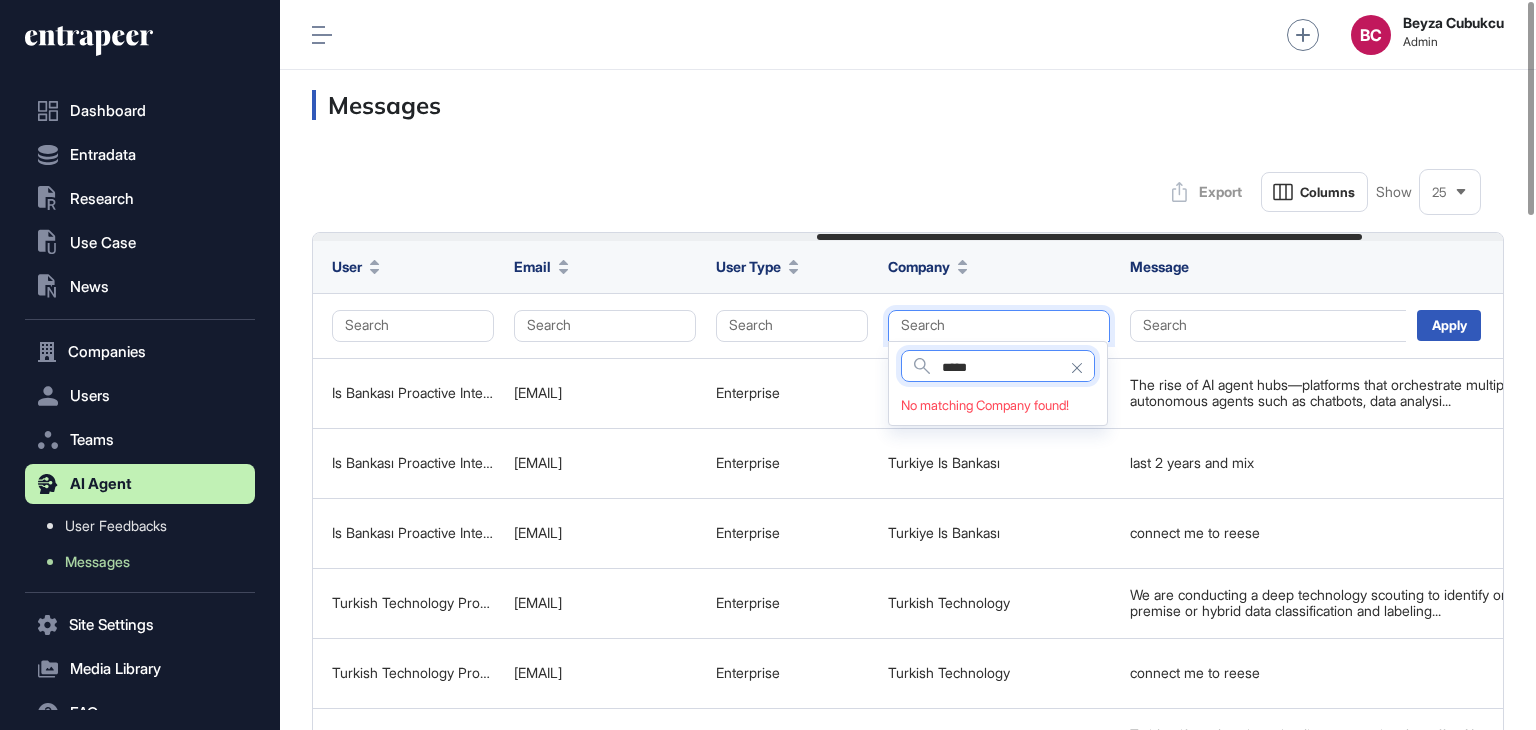 click on "****" at bounding box center [1018, 368] 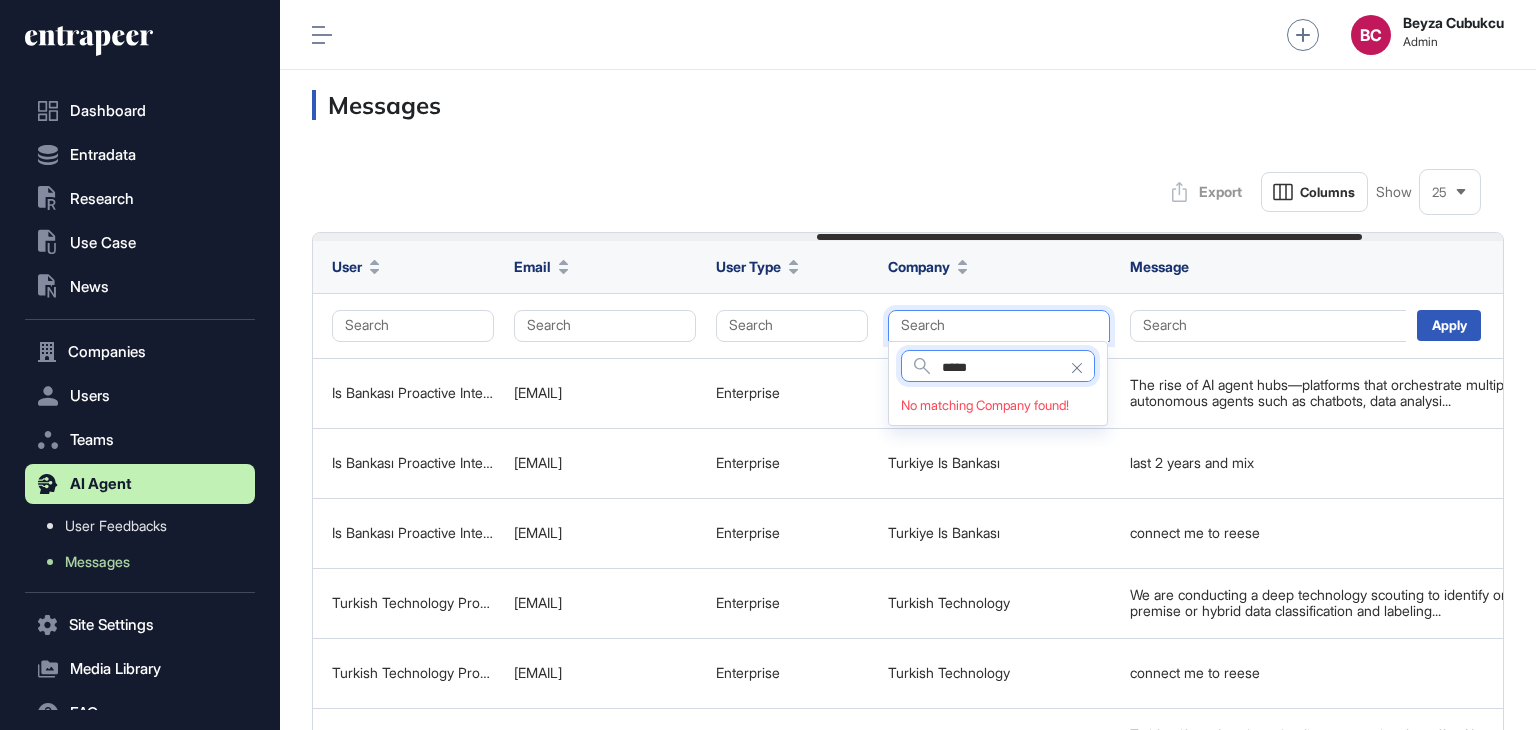 click on "****" at bounding box center (1018, 368) 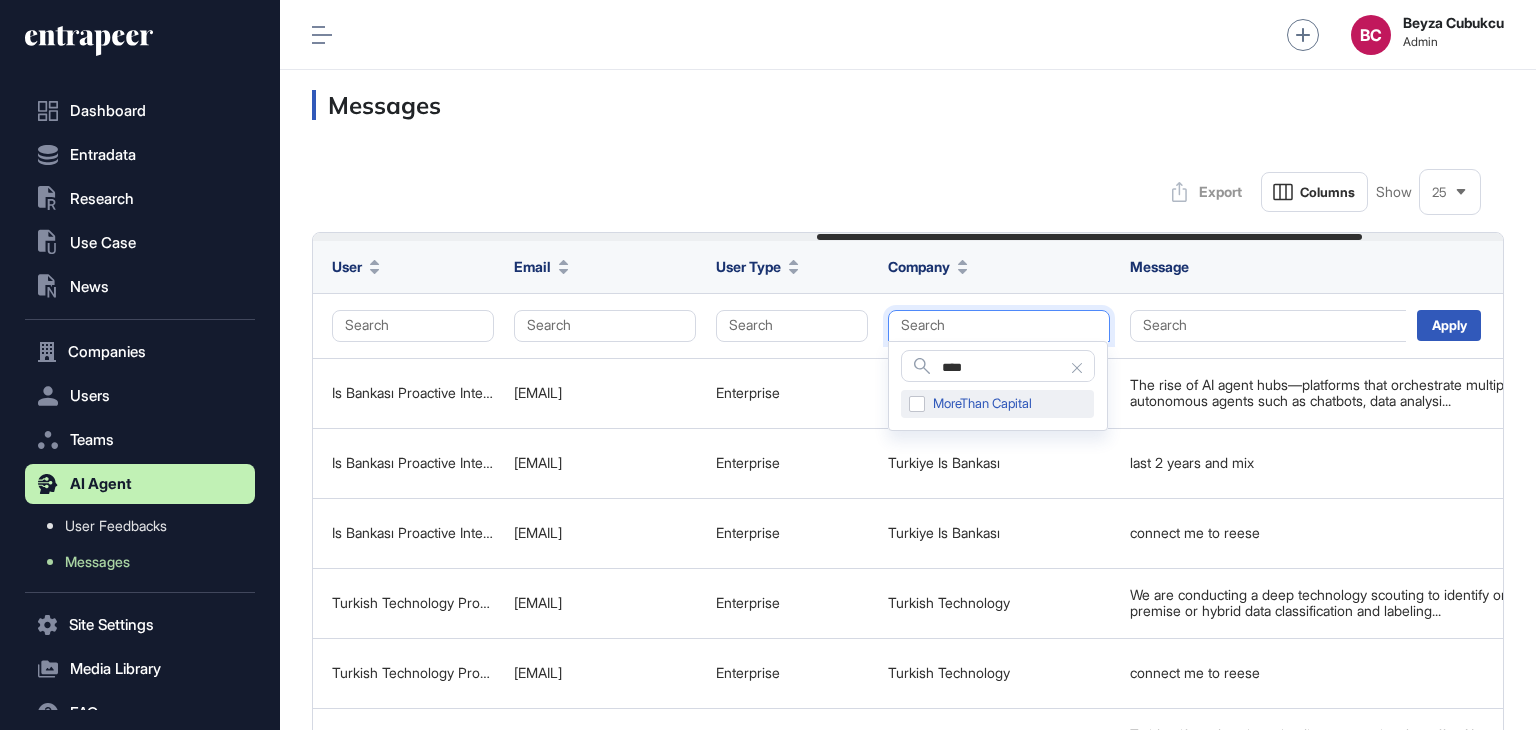 click on "MoreThan Capital" at bounding box center (997, 404) 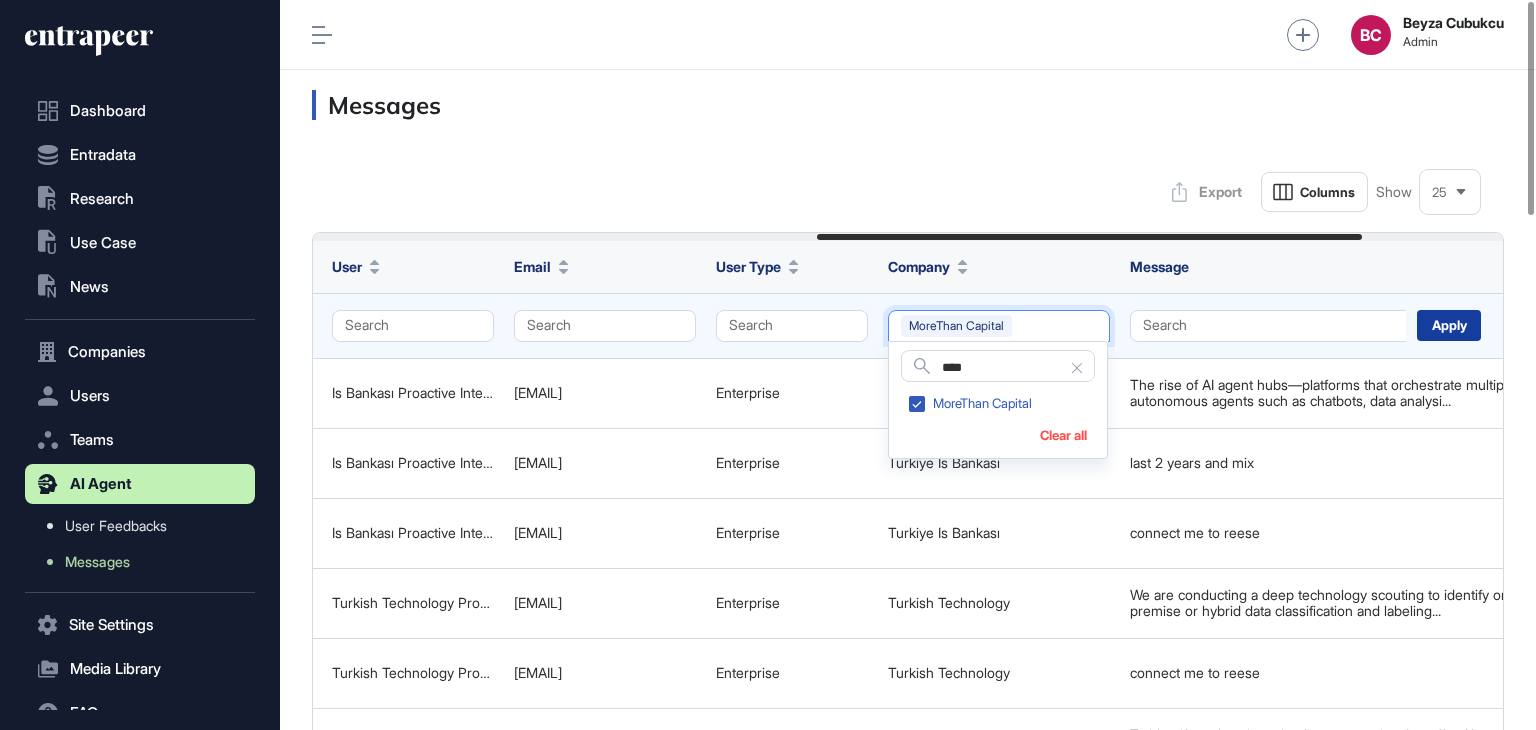 click on "Apply" at bounding box center [1449, 325] 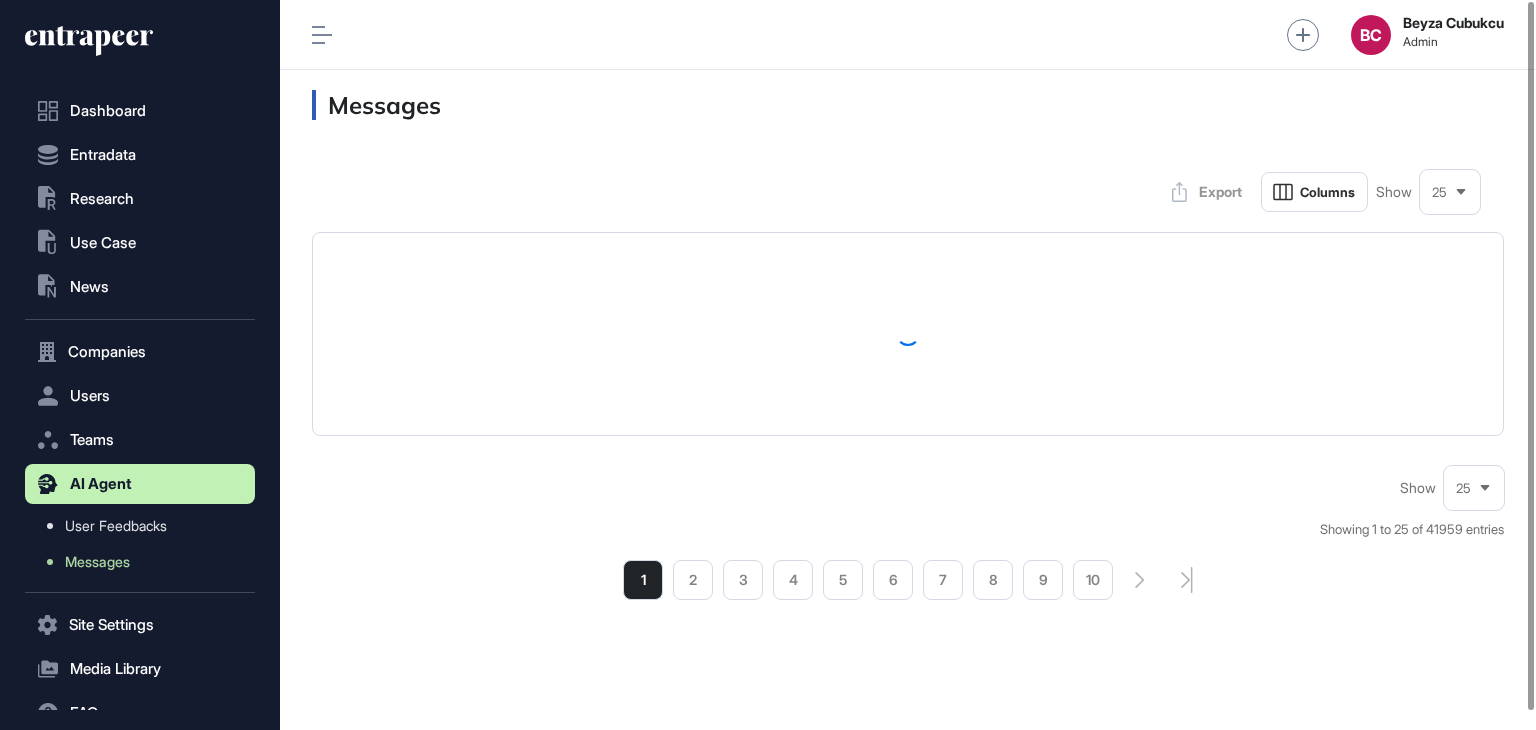 scroll, scrollTop: 0, scrollLeft: 0, axis: both 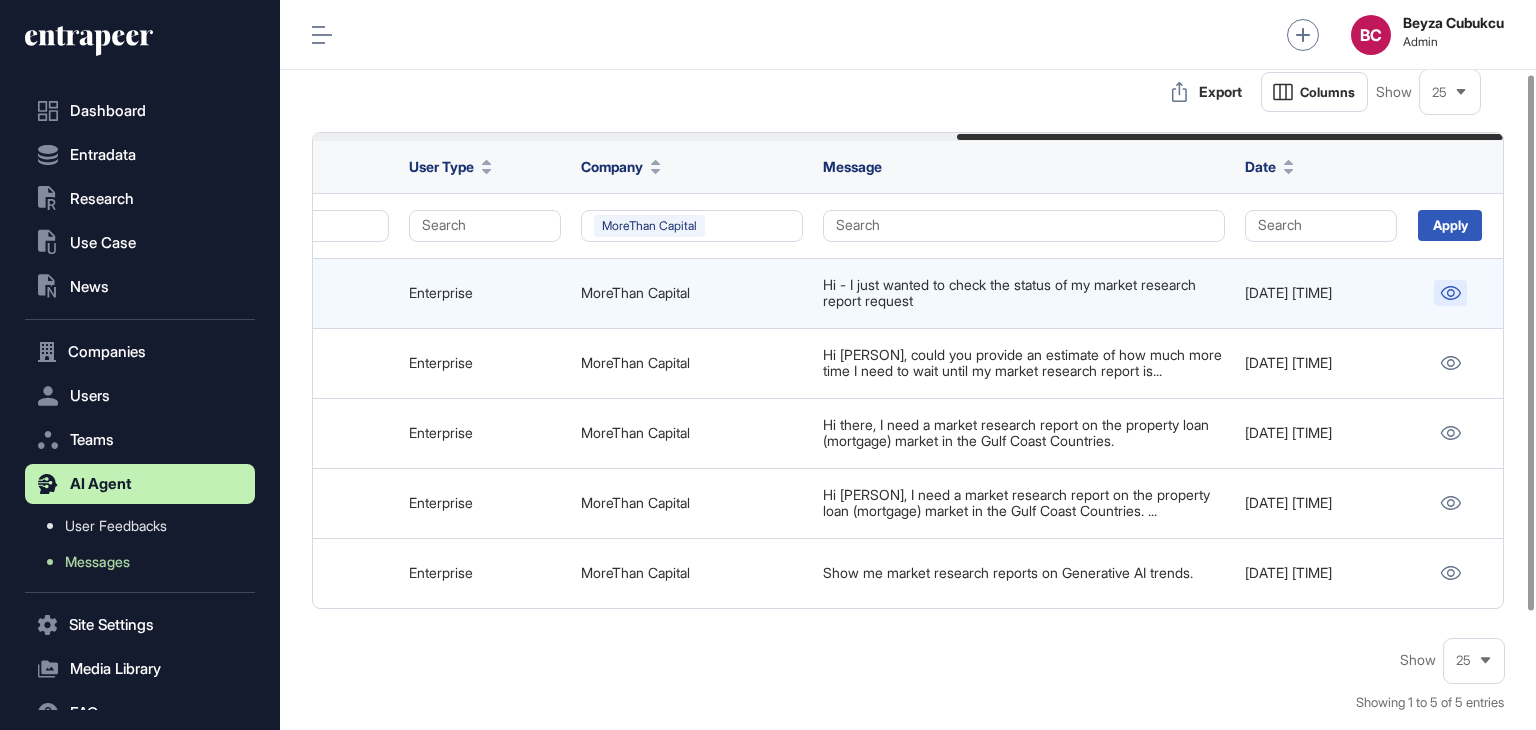 click 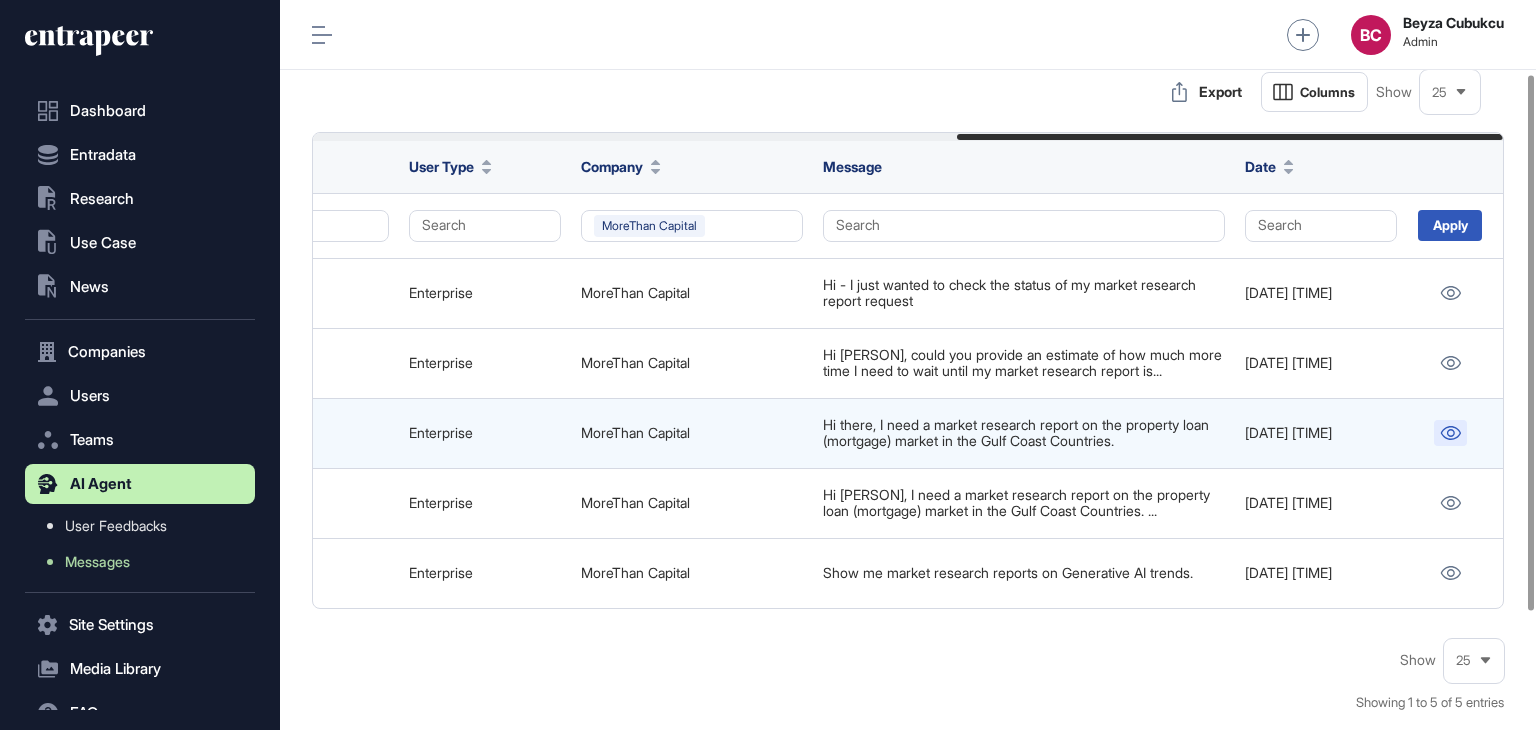 click 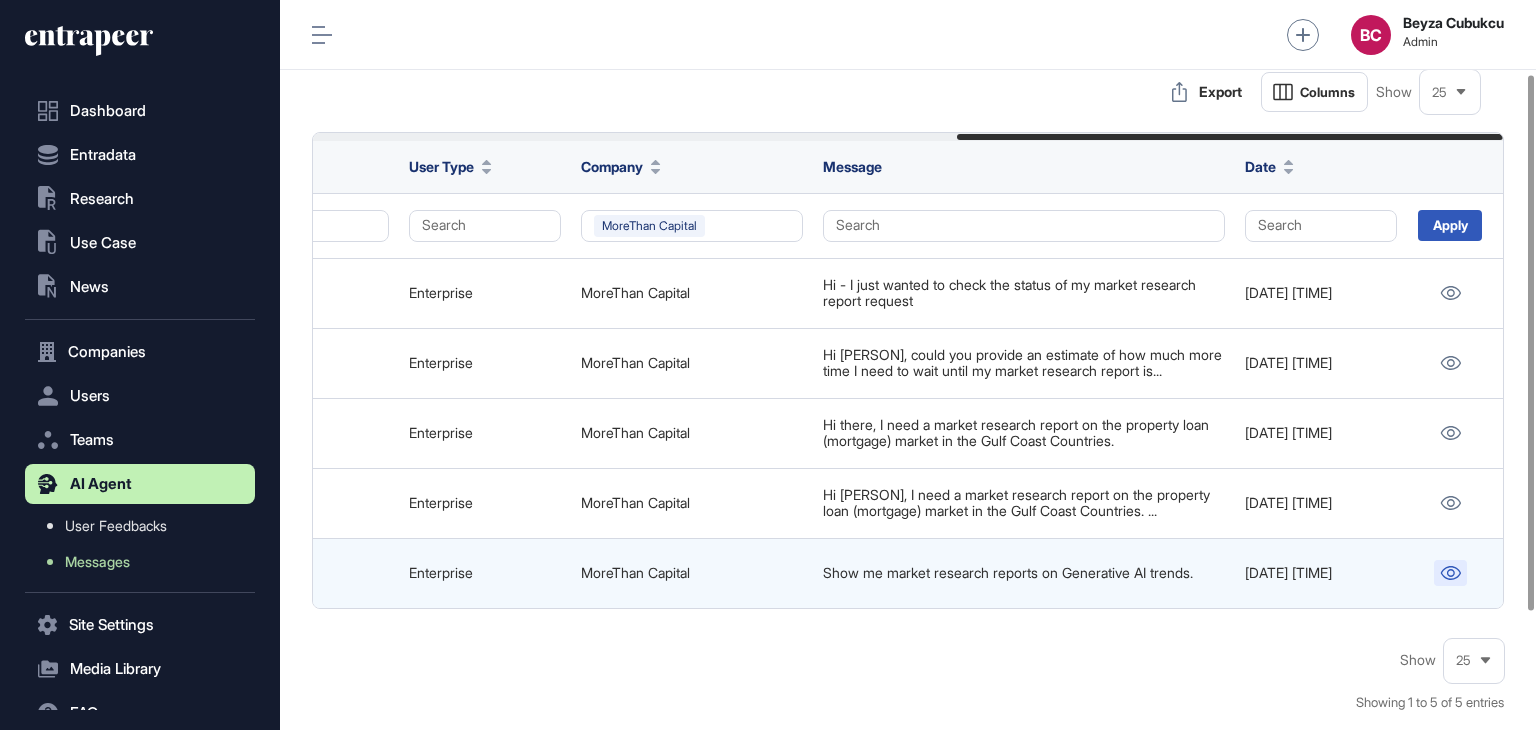 click 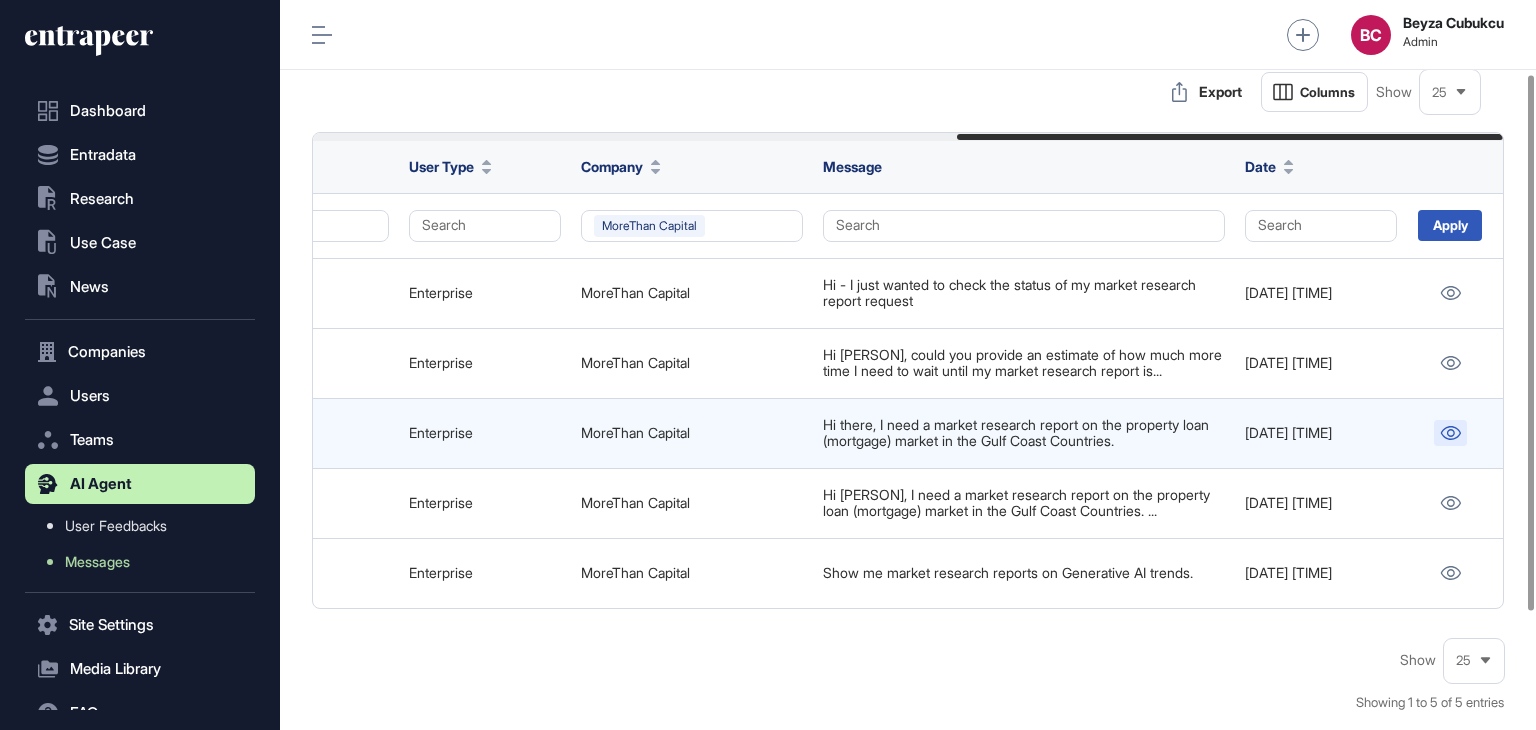 click at bounding box center [1450, 433] 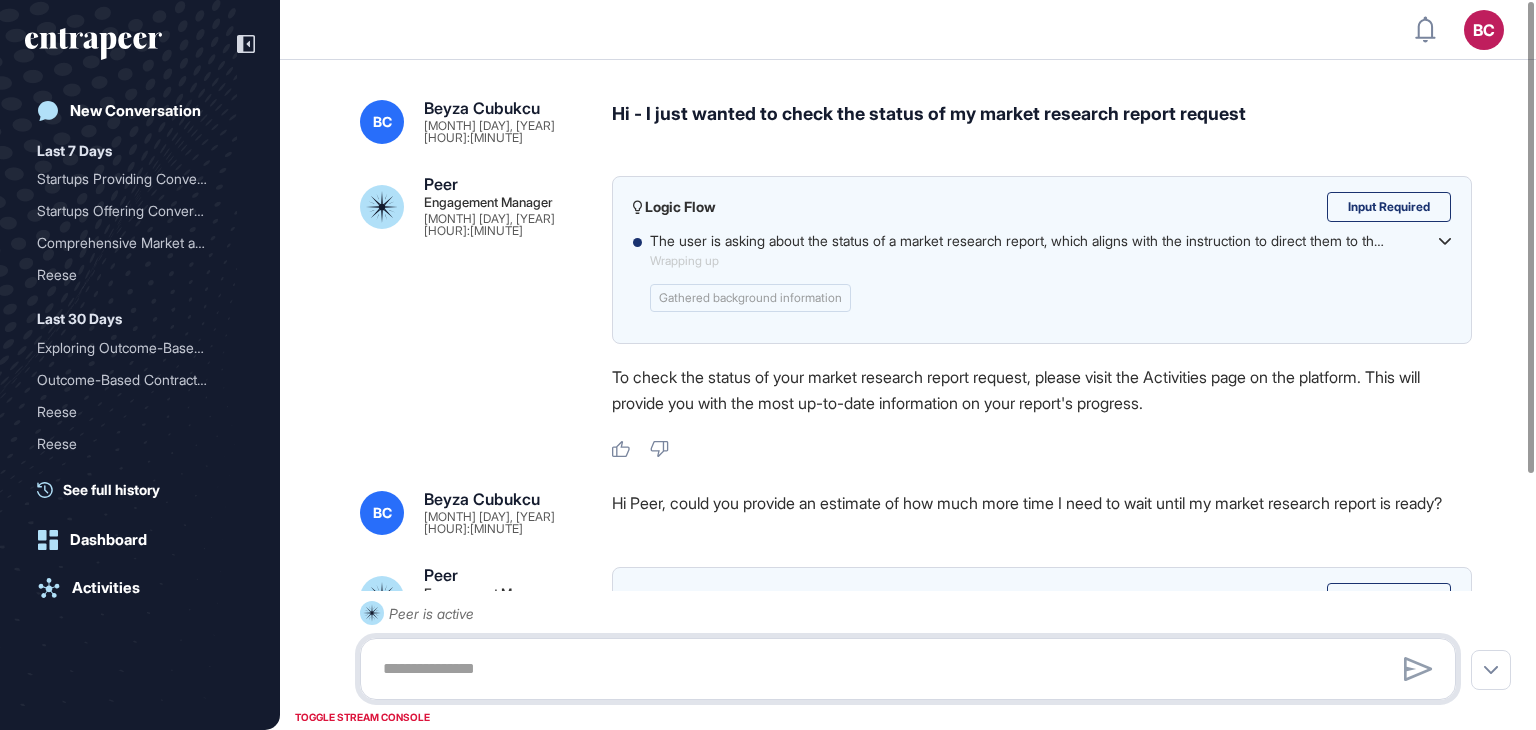 scroll, scrollTop: 0, scrollLeft: 0, axis: both 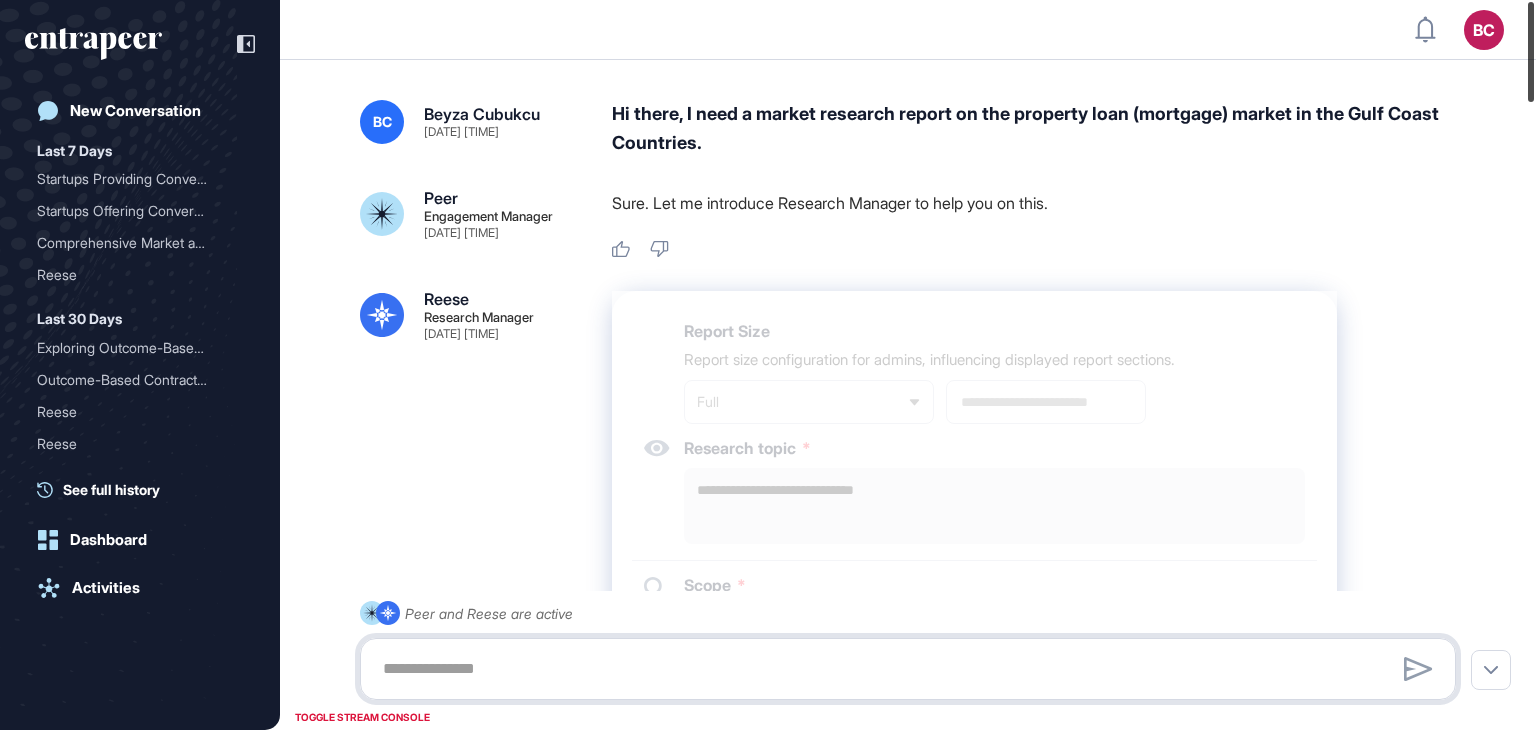 drag, startPoint x: 1535, startPoint y: 435, endPoint x: 1533, endPoint y: -24, distance: 459.00436 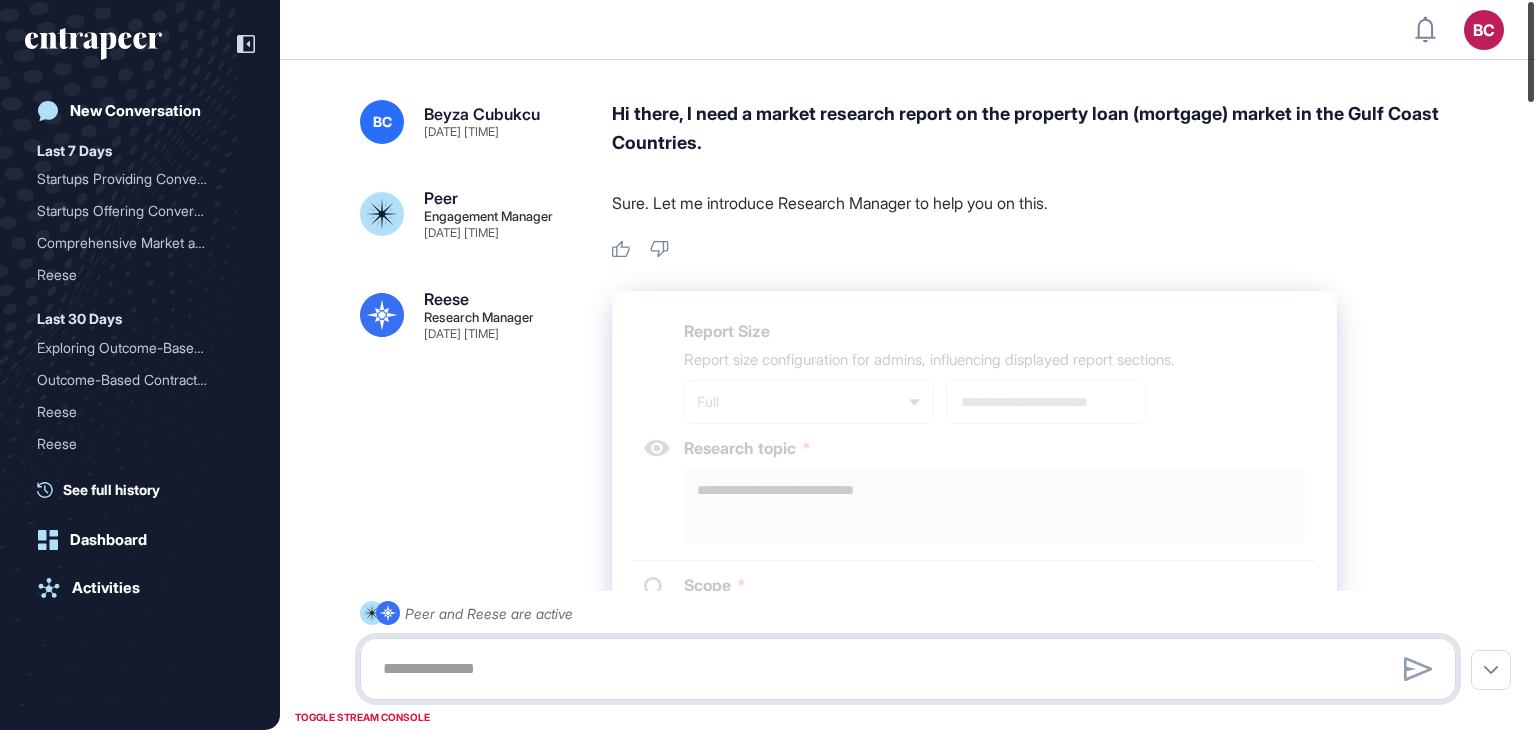 click on "BC Admin Dashboard Dashboard Profile My Content Request More Data New Conversation Last 7 Days Startups Providing Conver... Startups Offering Convers... Comprehensive Market and ... Reese Last 30 Days Exploring Outcome-Based C... Outcome-Based Contracting... Reese Reese July 2025 Trends in Market Updates,... Olders News on Insurance Underwr... Competitors of Raindrop Recent Developments in In... Gold News in Finance and ... Financial Automation Syst... Talk to Nova Talk to Nova Talk to Nova Talk to Reese Talk to Reese Talk to Scout Talk to Nova Talk to Nova Talk to Nova Talk to Nova Talk to Nova Talk to Nova Emerging Technologies in ... Talk to Nova Talk to Scout Talk to Nova See full history Dashboard Activities BC Beyza Cubukcu  Apr 16, 2025 15:48 Hi there, I need a market research report on the property loan (mortgage) market in the Gulf Coast Countries.
Peer Engagement Manager Apr 16, 2025 15:48 Sure. Let me introduce Research Manager to help you on this. Like Dislike Reese Research Manager Report Size *" at bounding box center [768, 445] 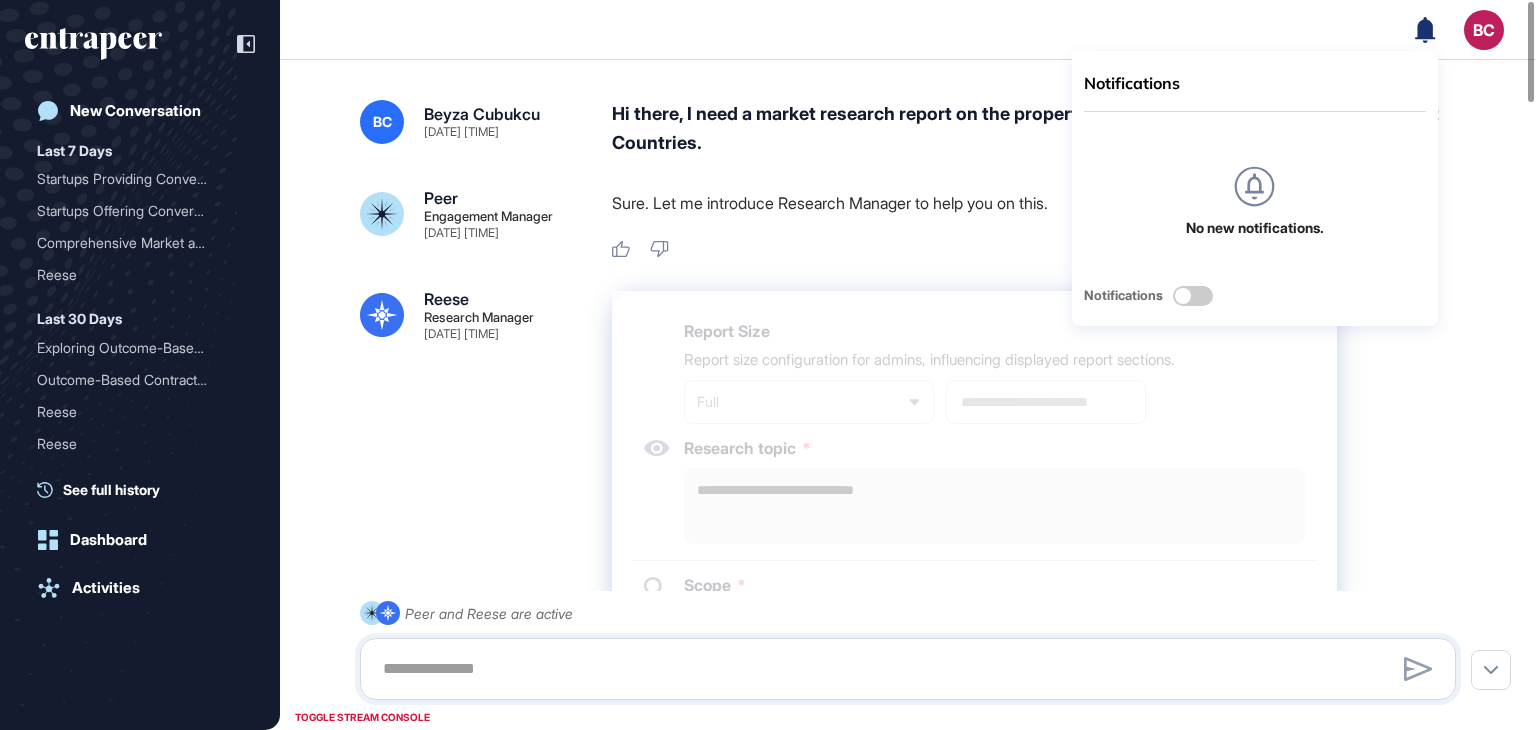 click on "Hi there, I need a market research report on the property loan (mortgage) market in the Gulf Coast Countries." at bounding box center (1042, 129) 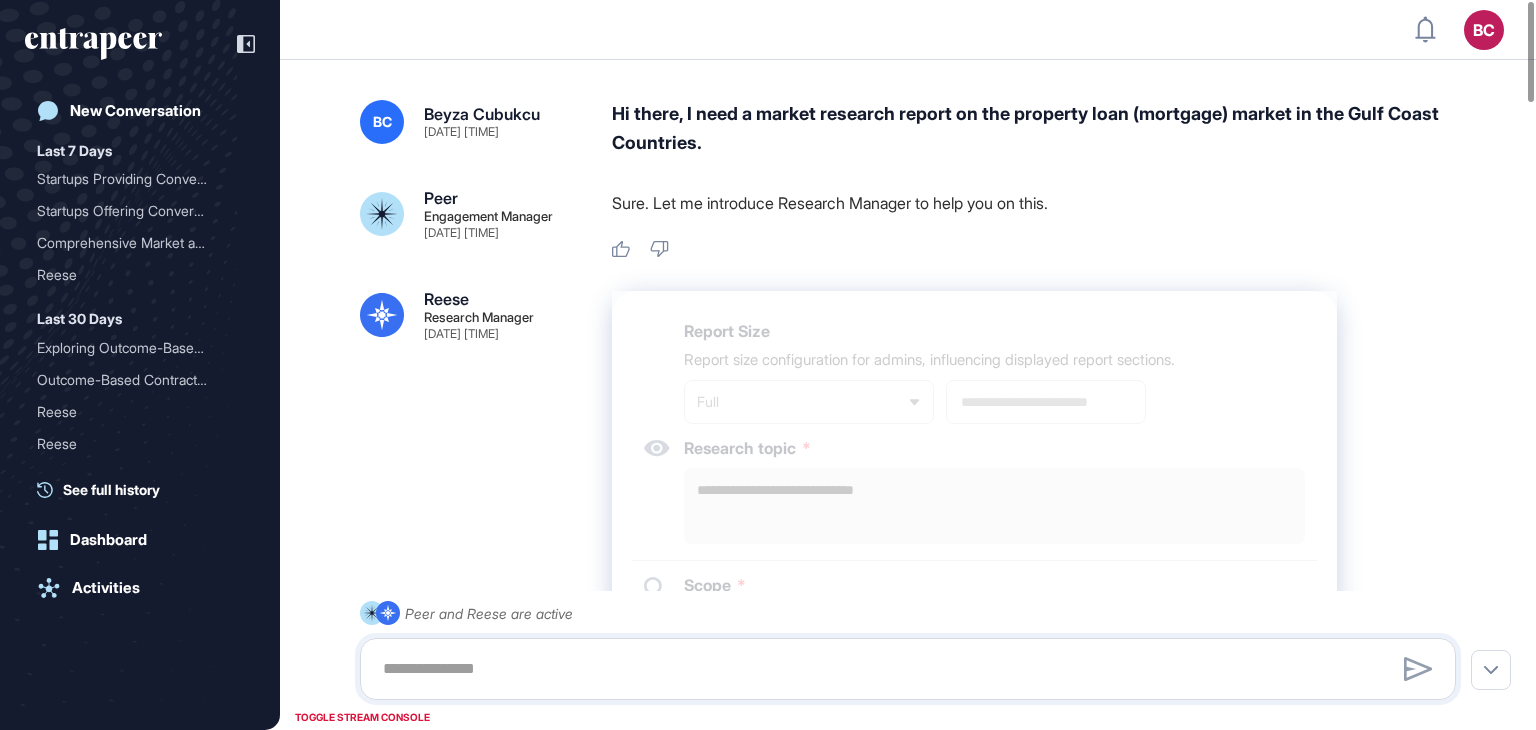 drag, startPoint x: 1025, startPoint y: 117, endPoint x: 693, endPoint y: 151, distance: 333.73642 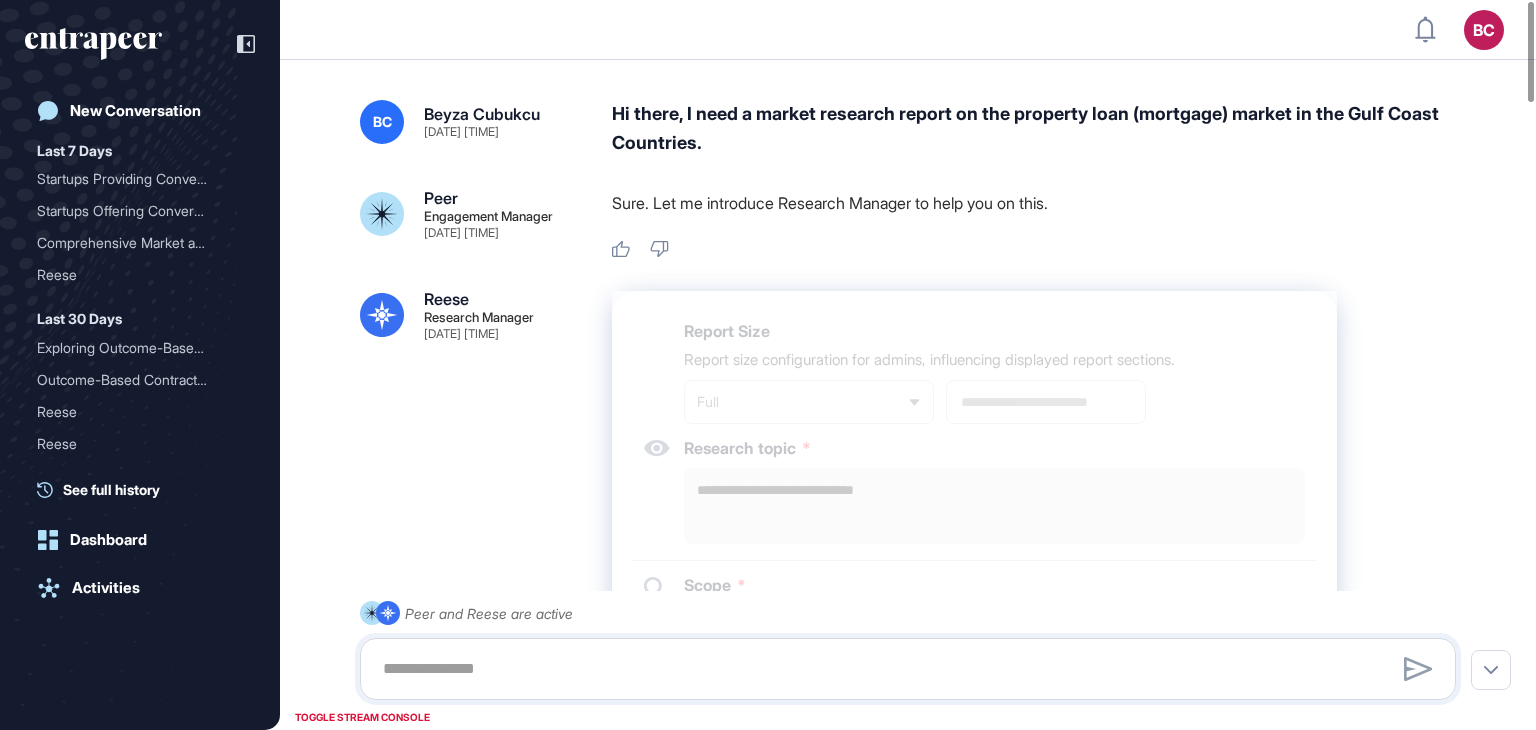 click on "Hi there, I need a market research report on the property loan (mortgage) market in the Gulf Coast Countries." at bounding box center [1042, 129] 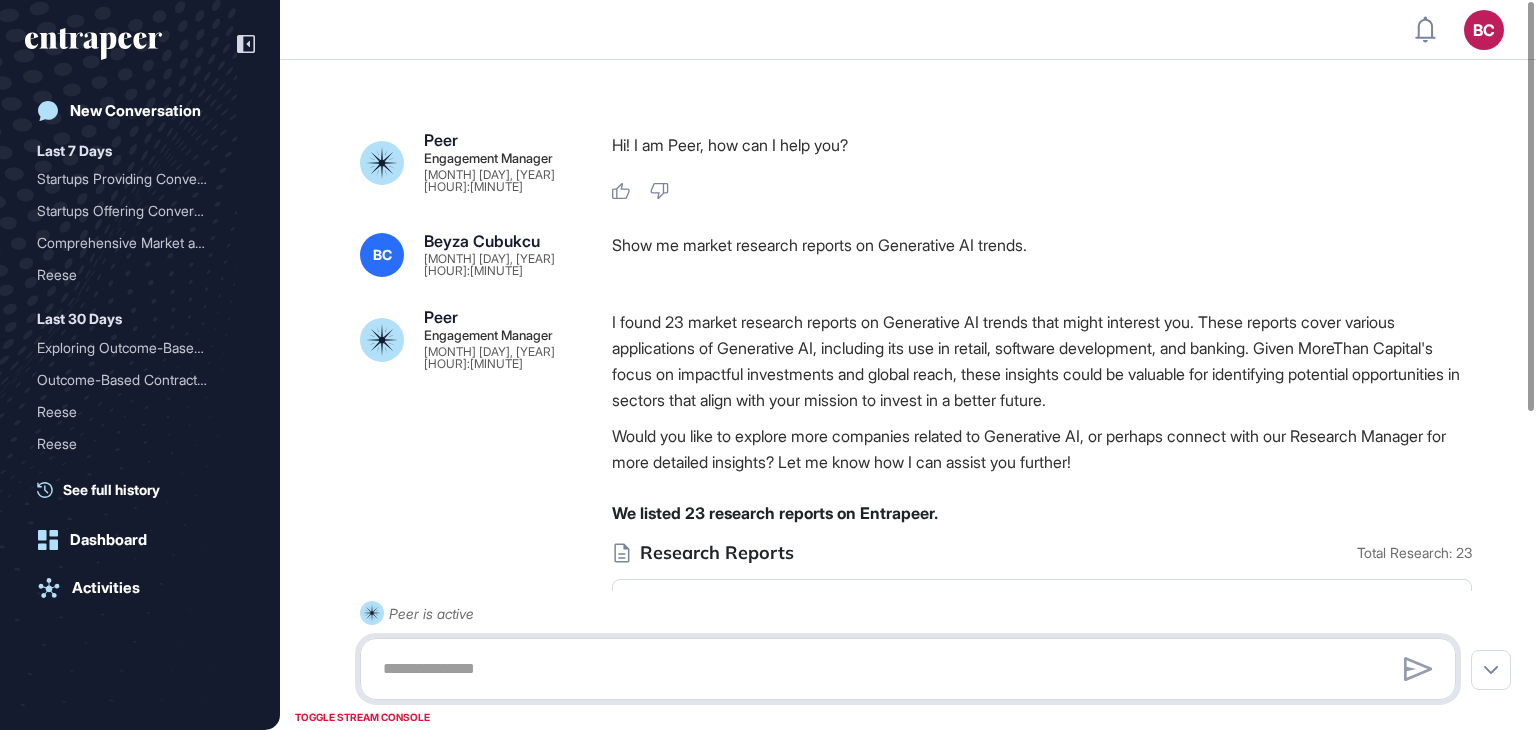 scroll, scrollTop: 0, scrollLeft: 0, axis: both 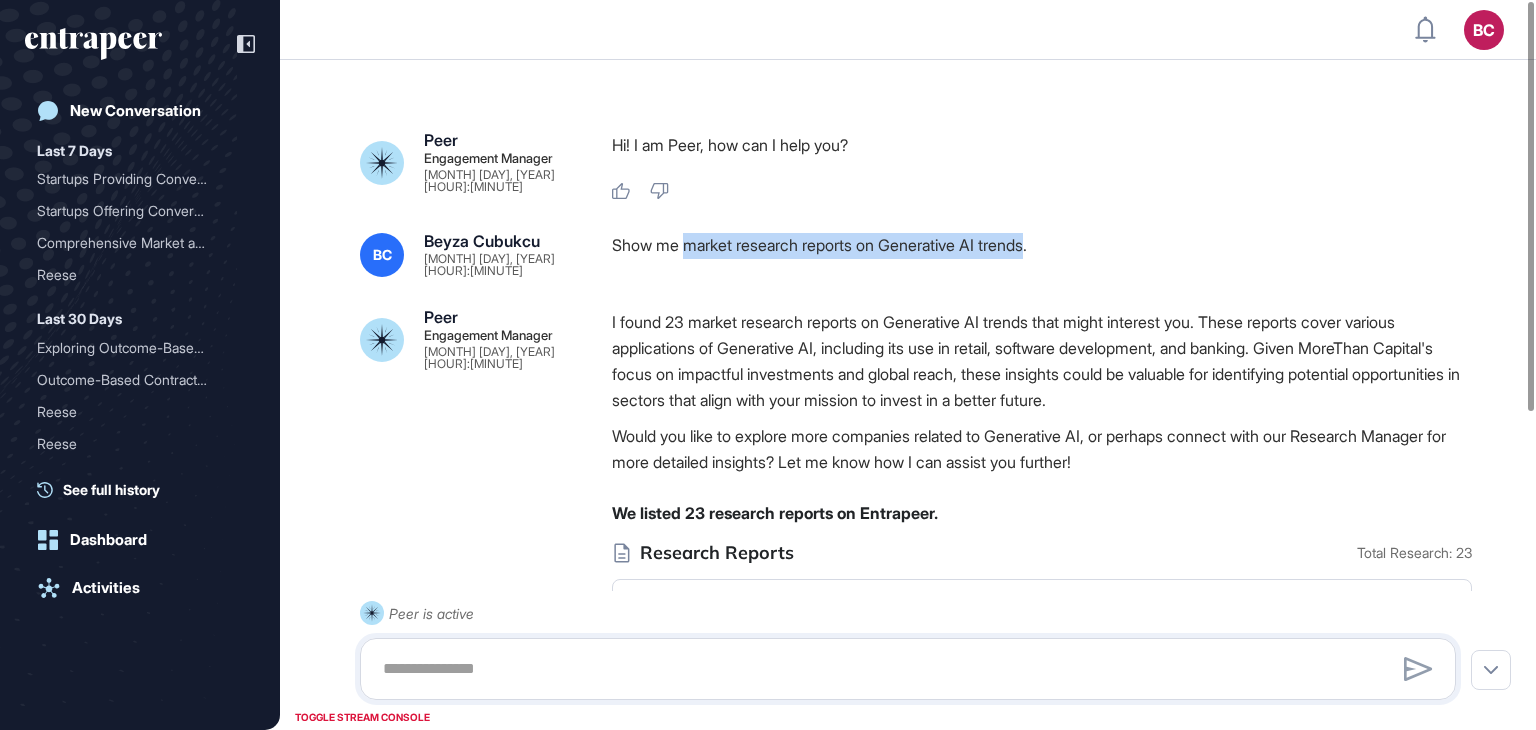 drag, startPoint x: 684, startPoint y: 247, endPoint x: 1046, endPoint y: 251, distance: 362.0221 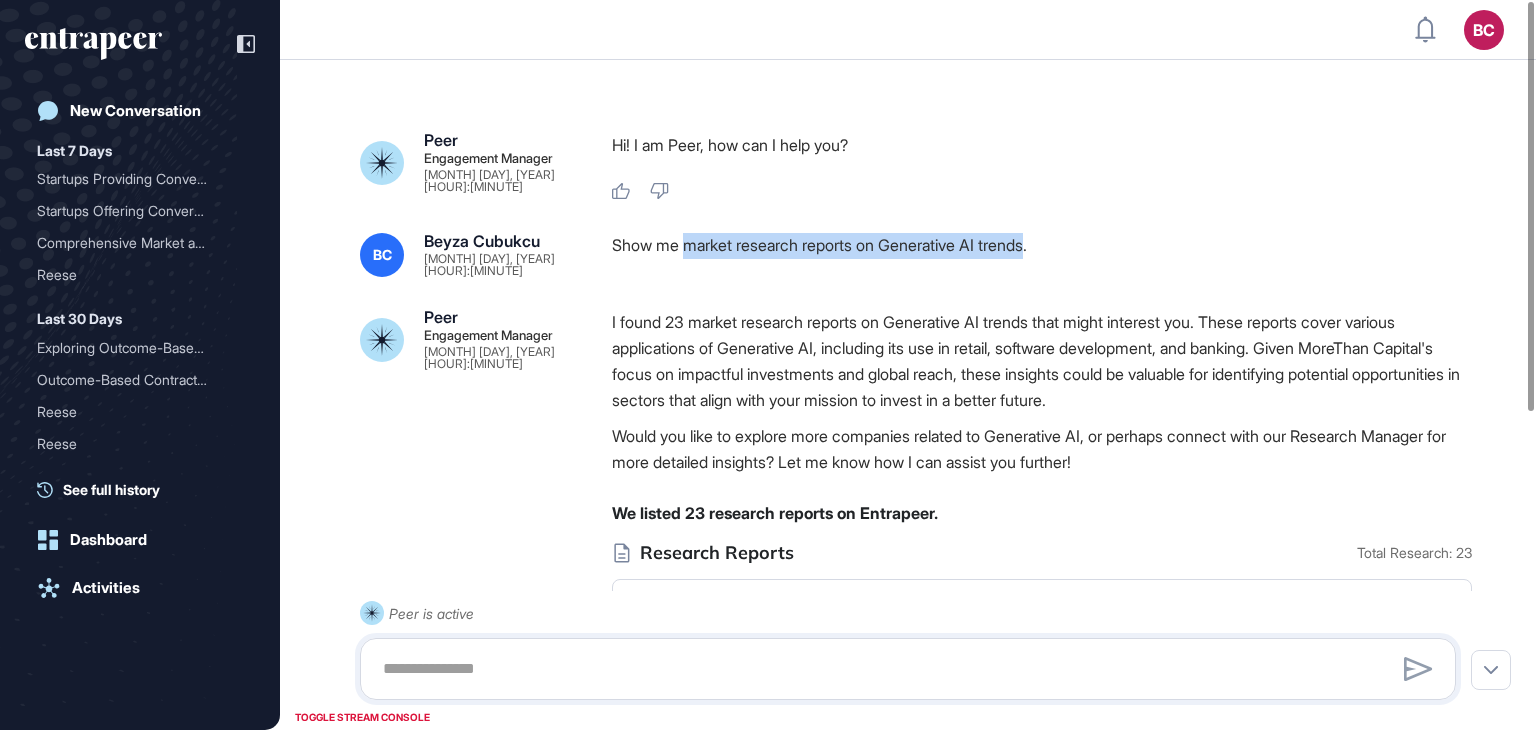 copy on "market research reports on Generative AI trends" 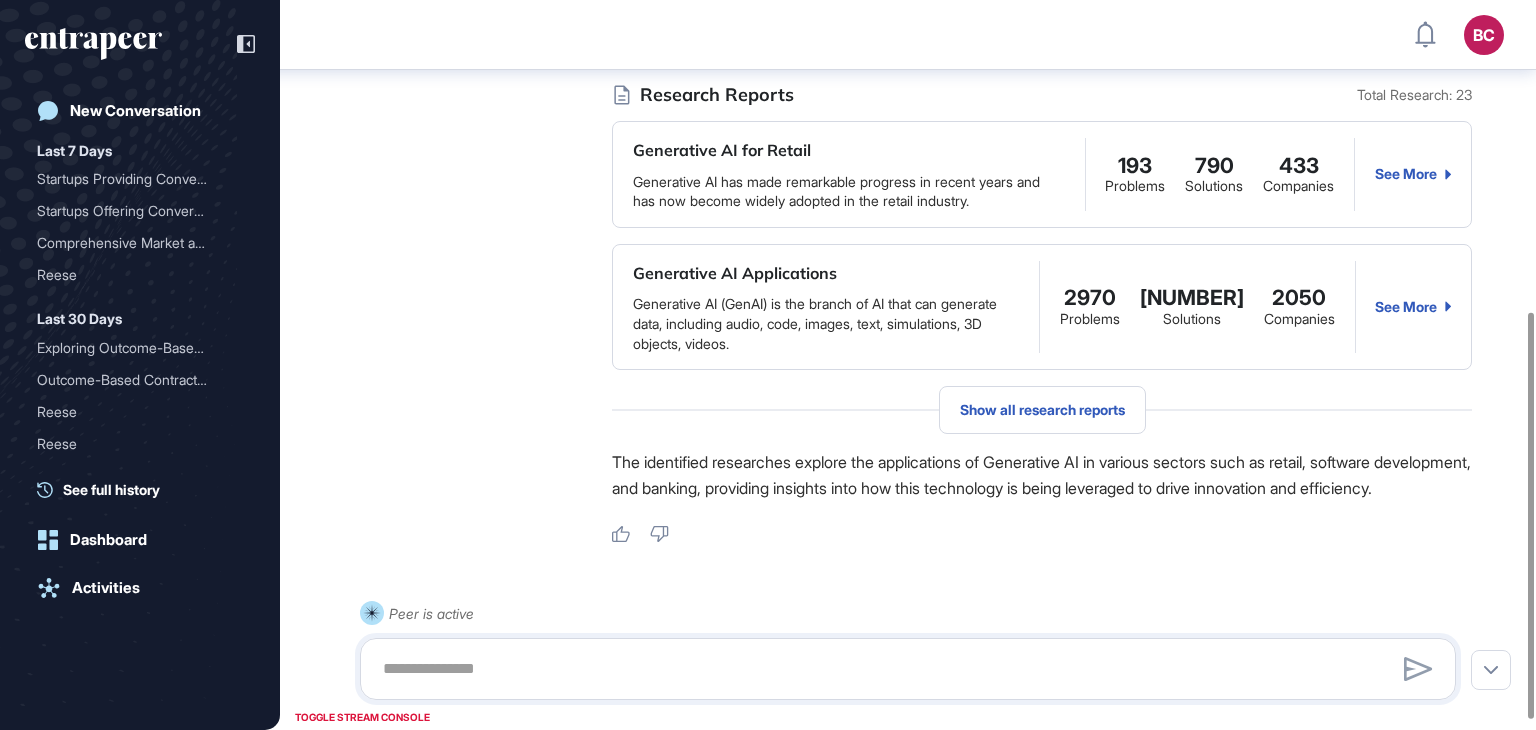 scroll, scrollTop: 576, scrollLeft: 0, axis: vertical 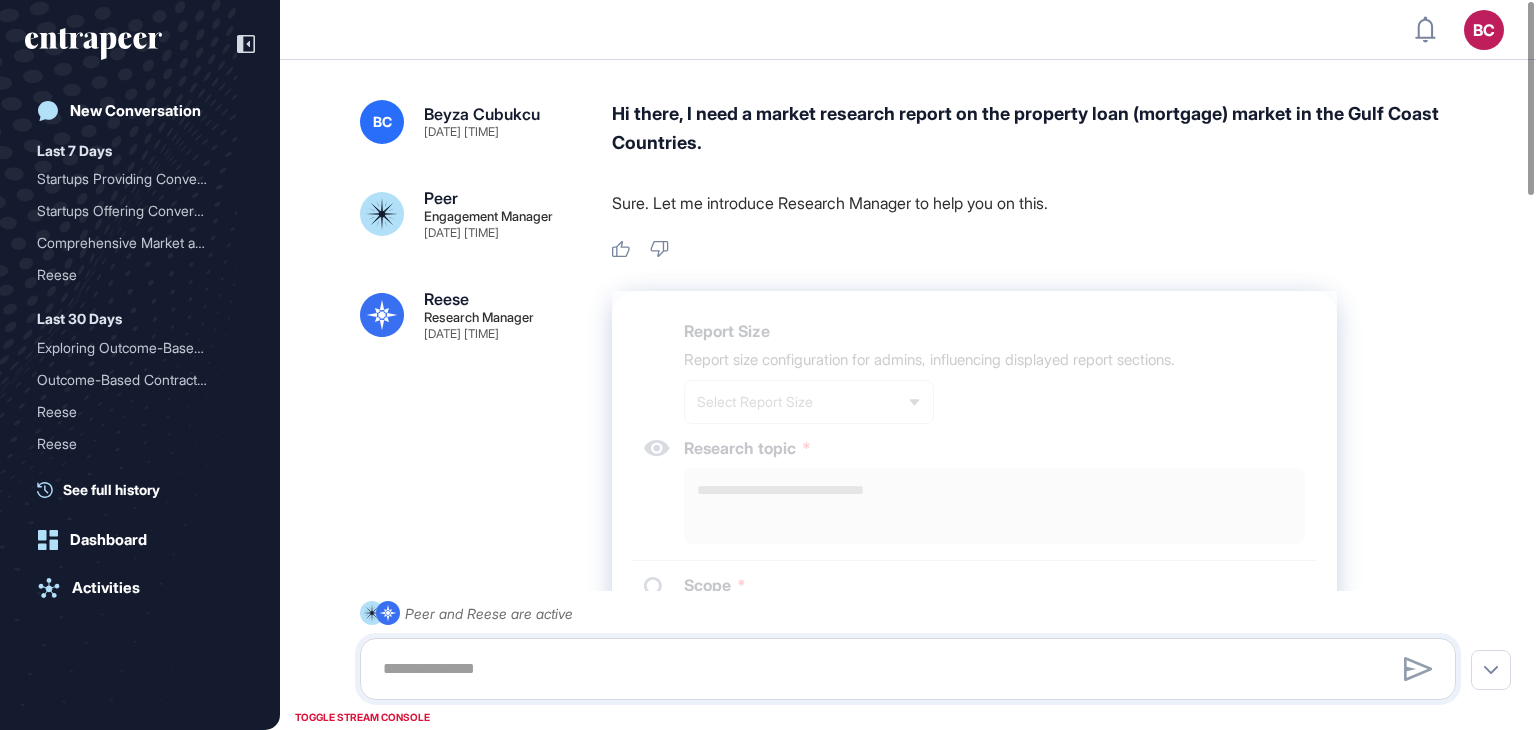 type on "**********" 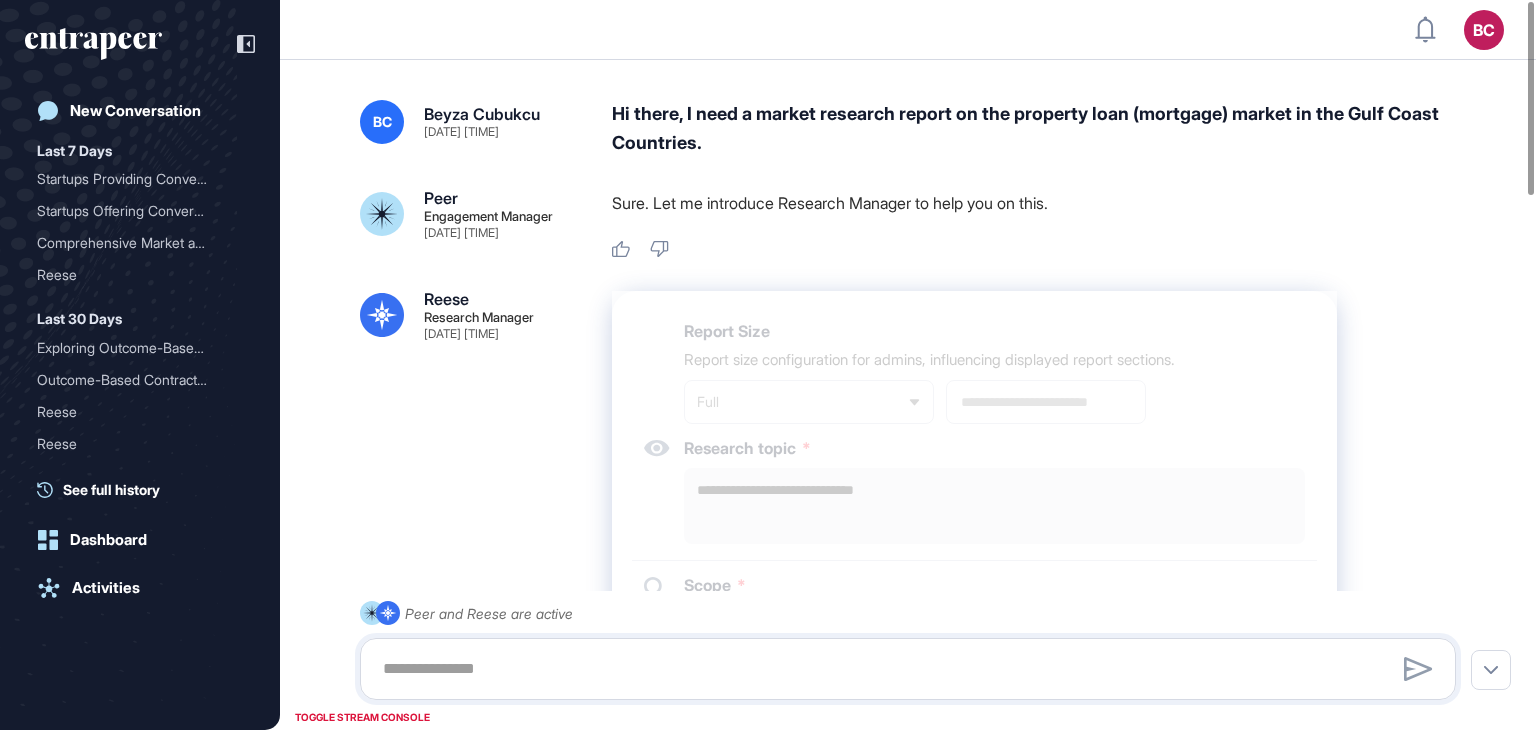 type on "**********" 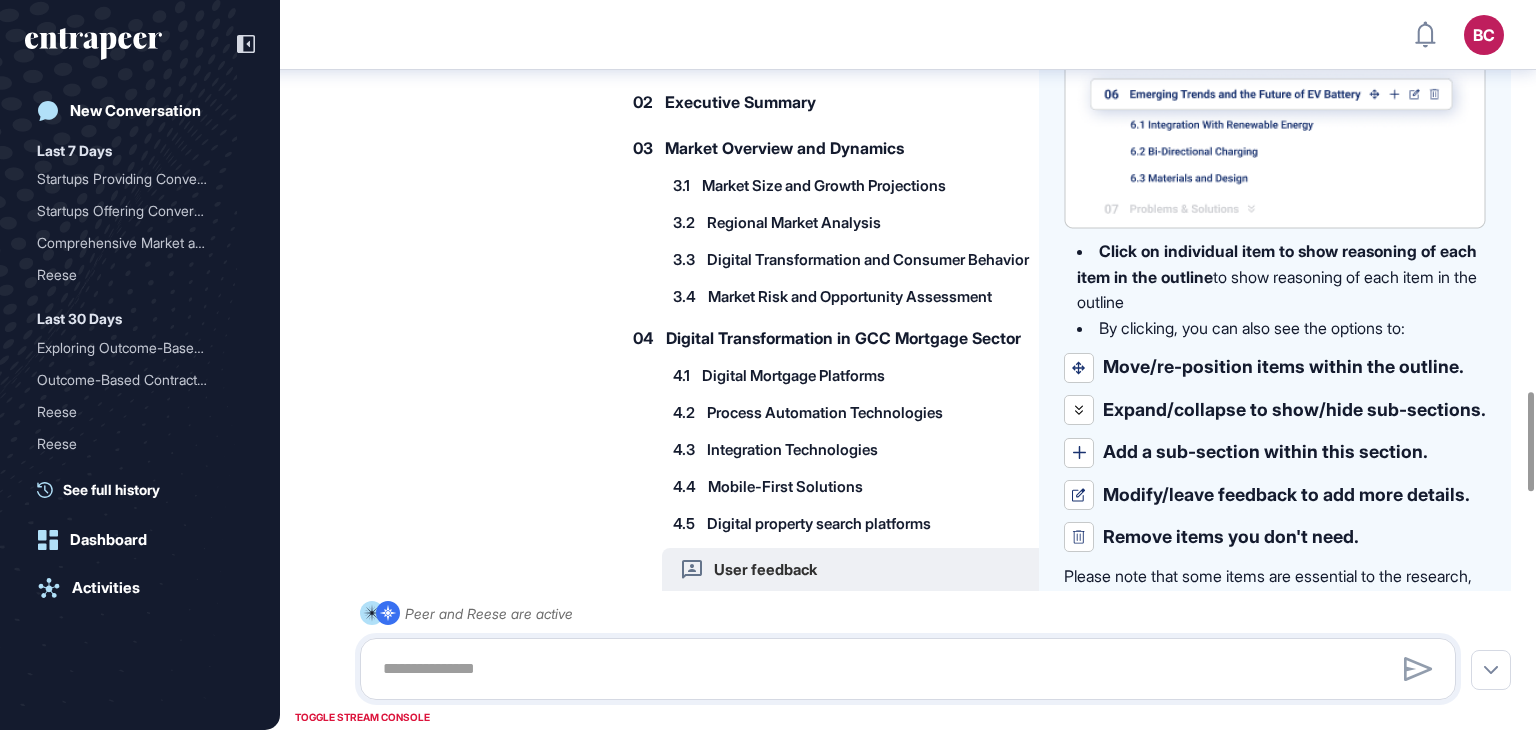scroll, scrollTop: 2509, scrollLeft: 0, axis: vertical 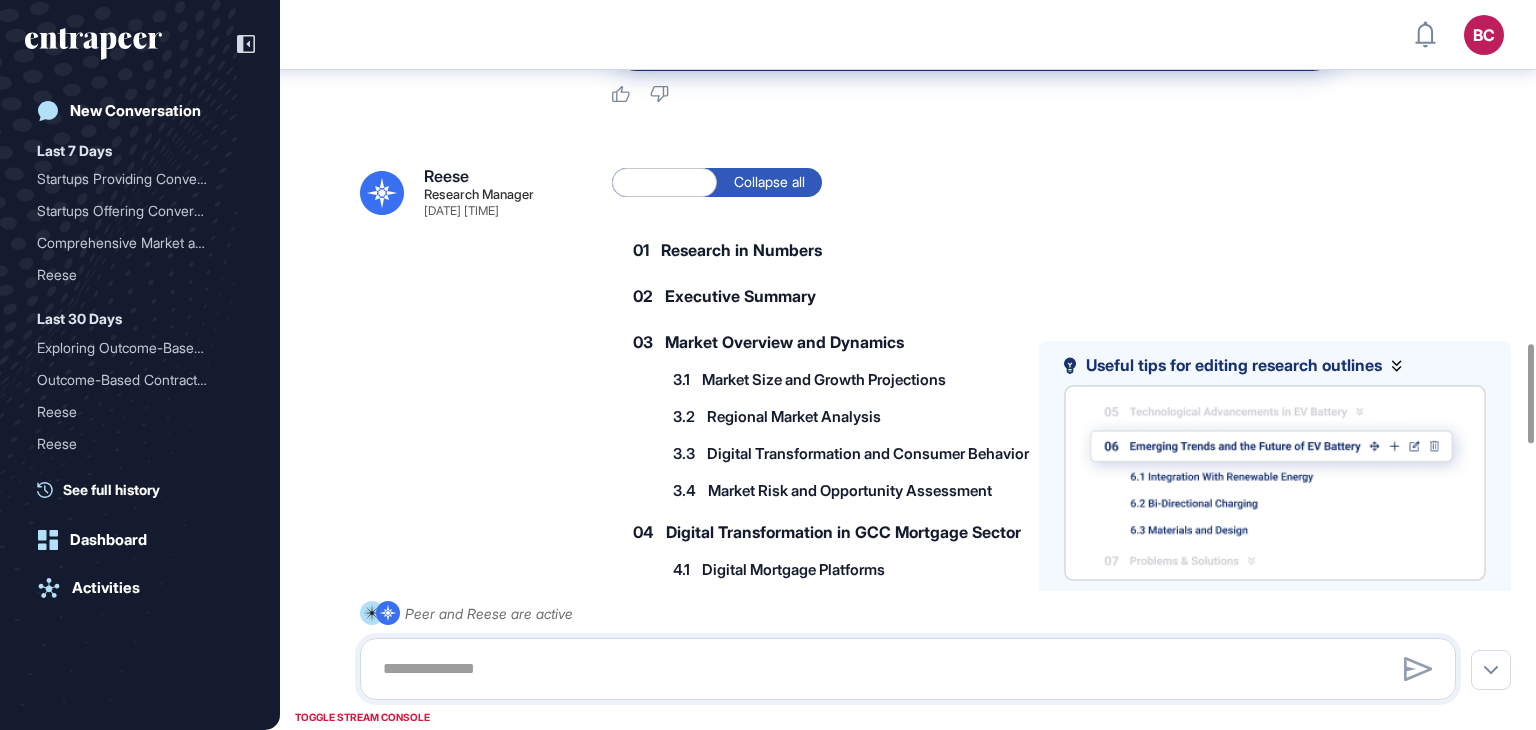 click 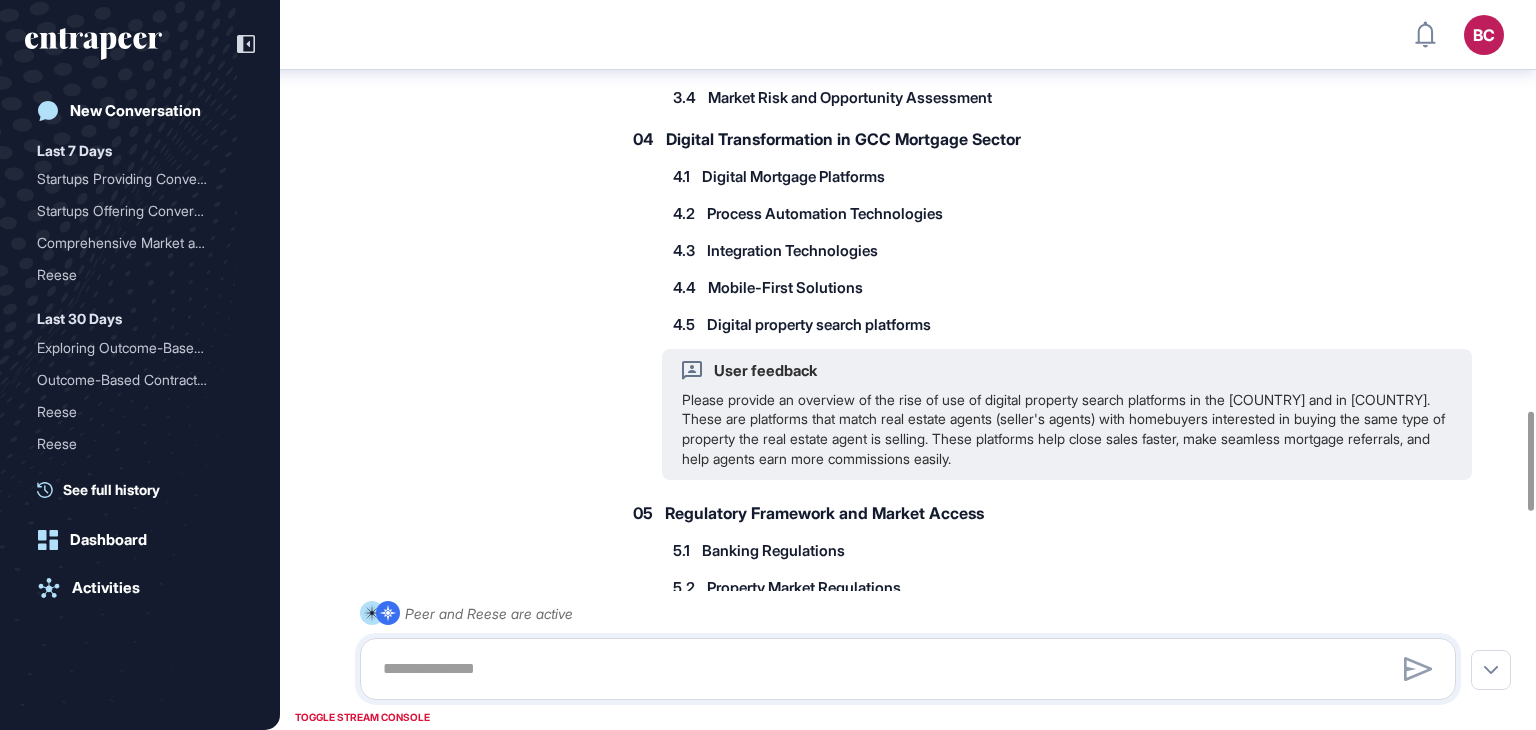 scroll, scrollTop: 3009, scrollLeft: 0, axis: vertical 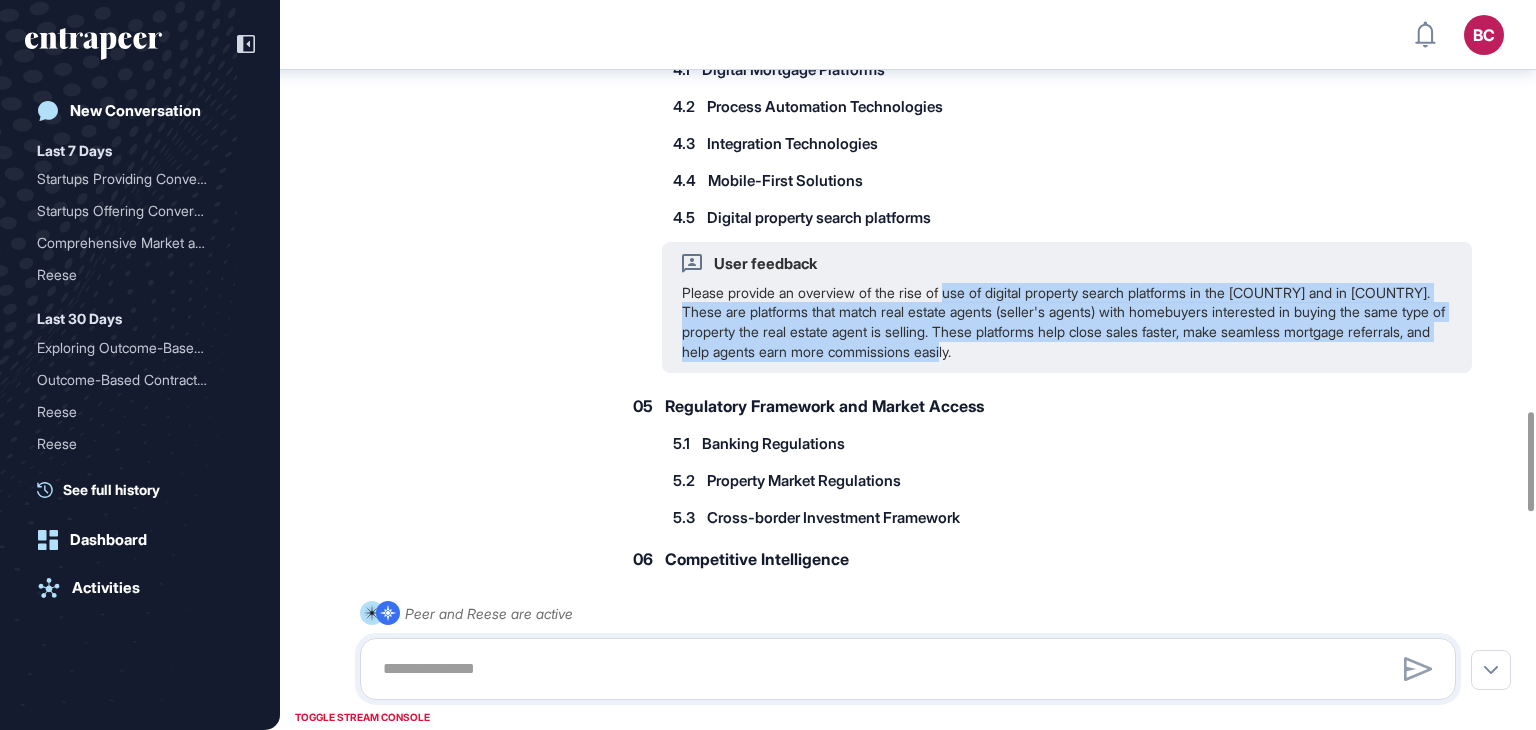 drag, startPoint x: 955, startPoint y: 400, endPoint x: 1108, endPoint y: 454, distance: 162.2498 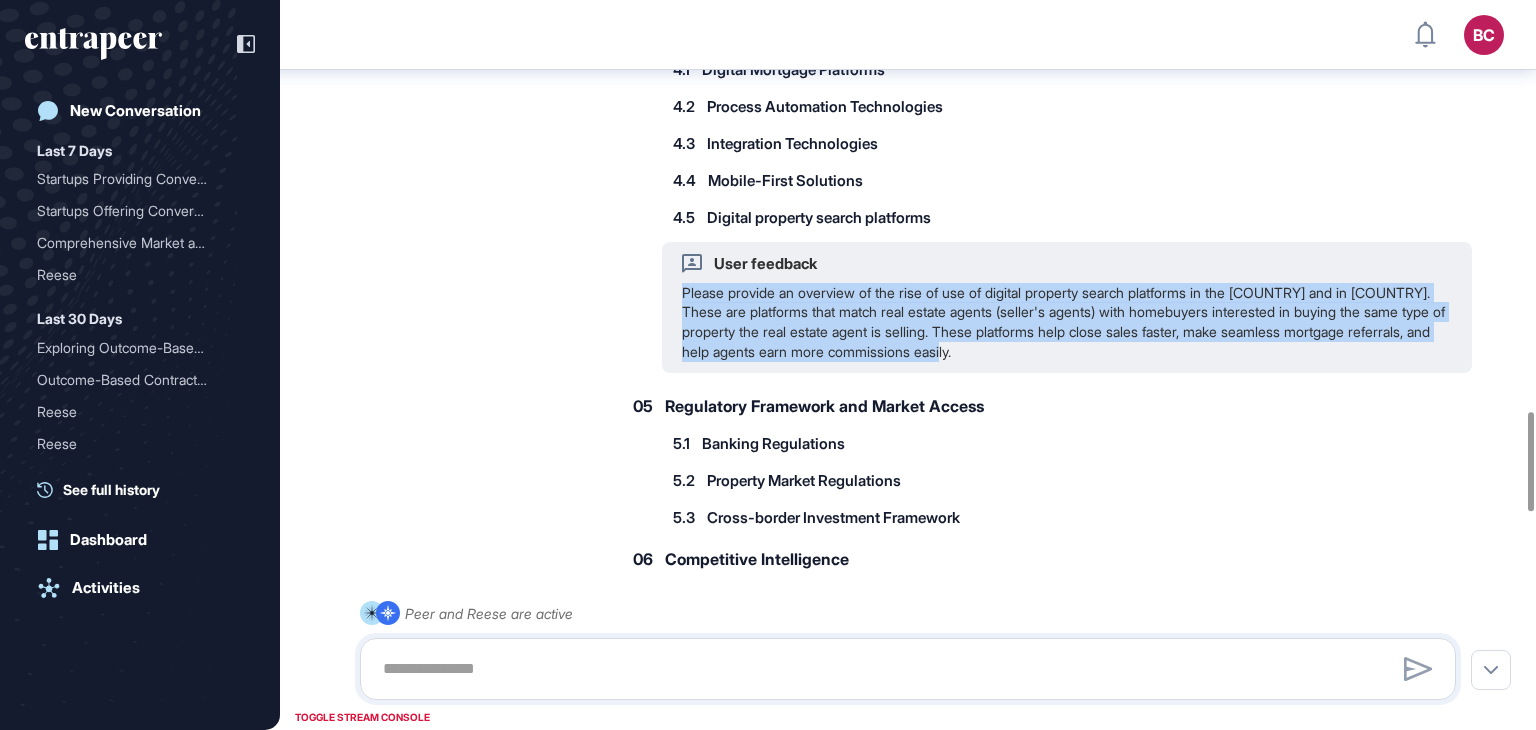 drag, startPoint x: 1086, startPoint y: 453, endPoint x: 680, endPoint y: 399, distance: 409.57538 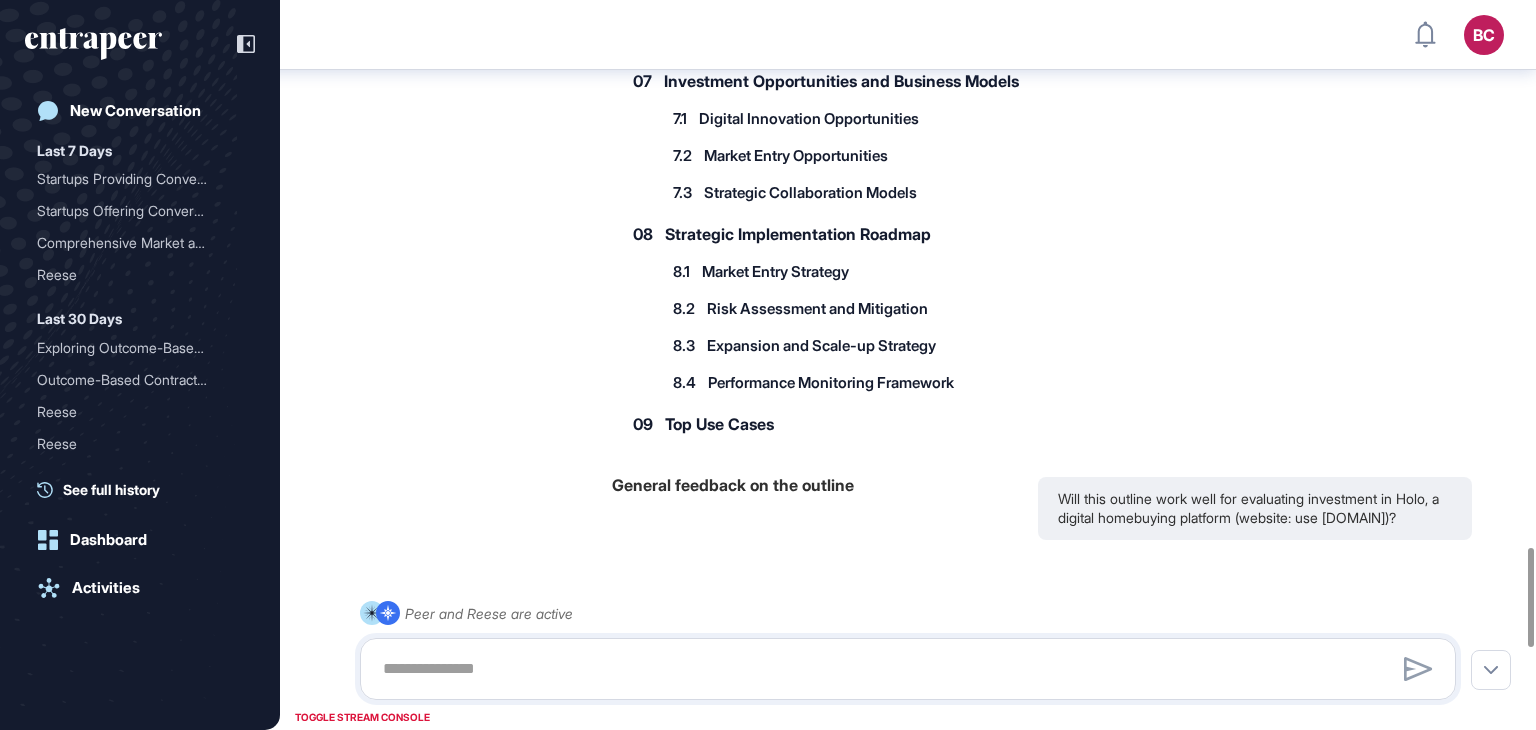scroll, scrollTop: 3809, scrollLeft: 0, axis: vertical 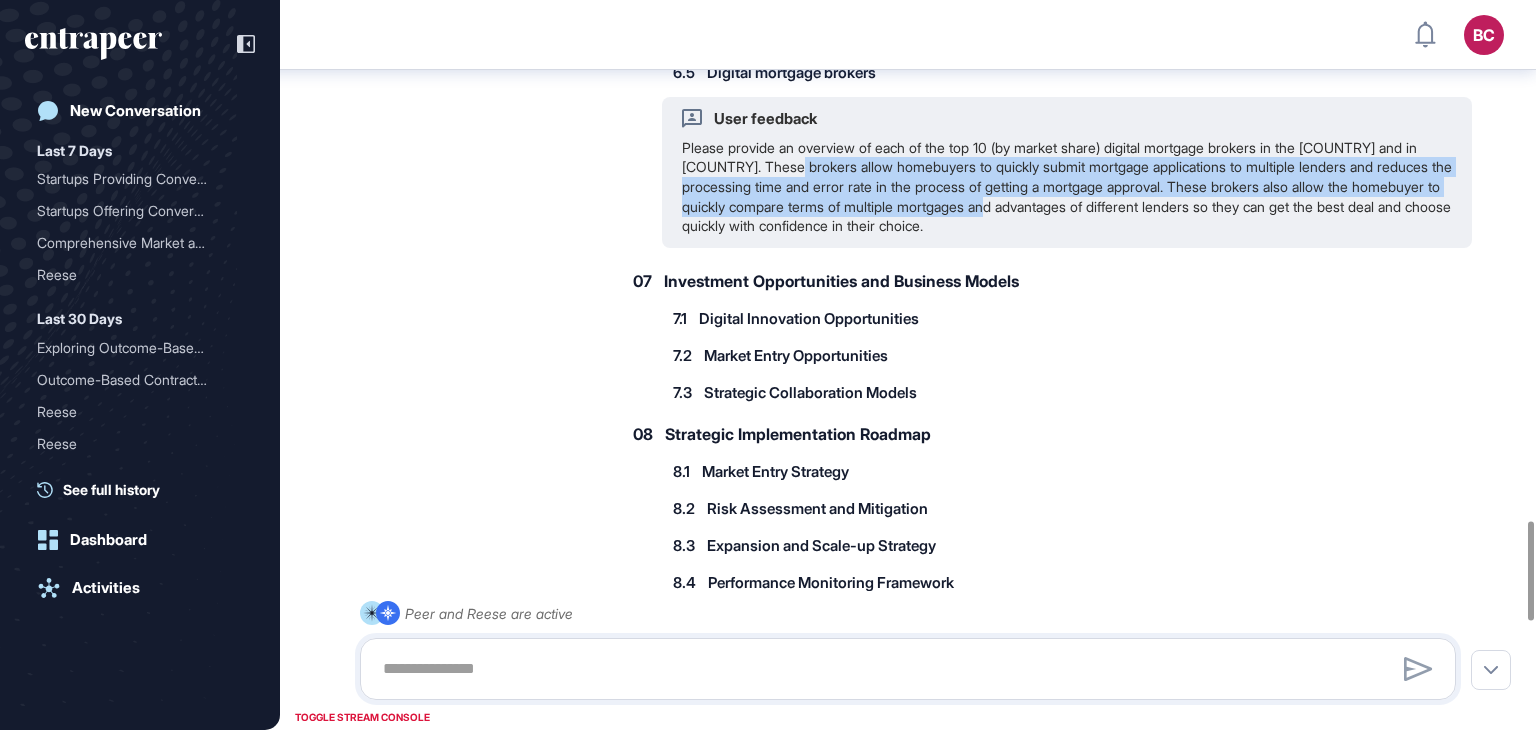 drag, startPoint x: 1115, startPoint y: 319, endPoint x: 794, endPoint y: 278, distance: 323.6078 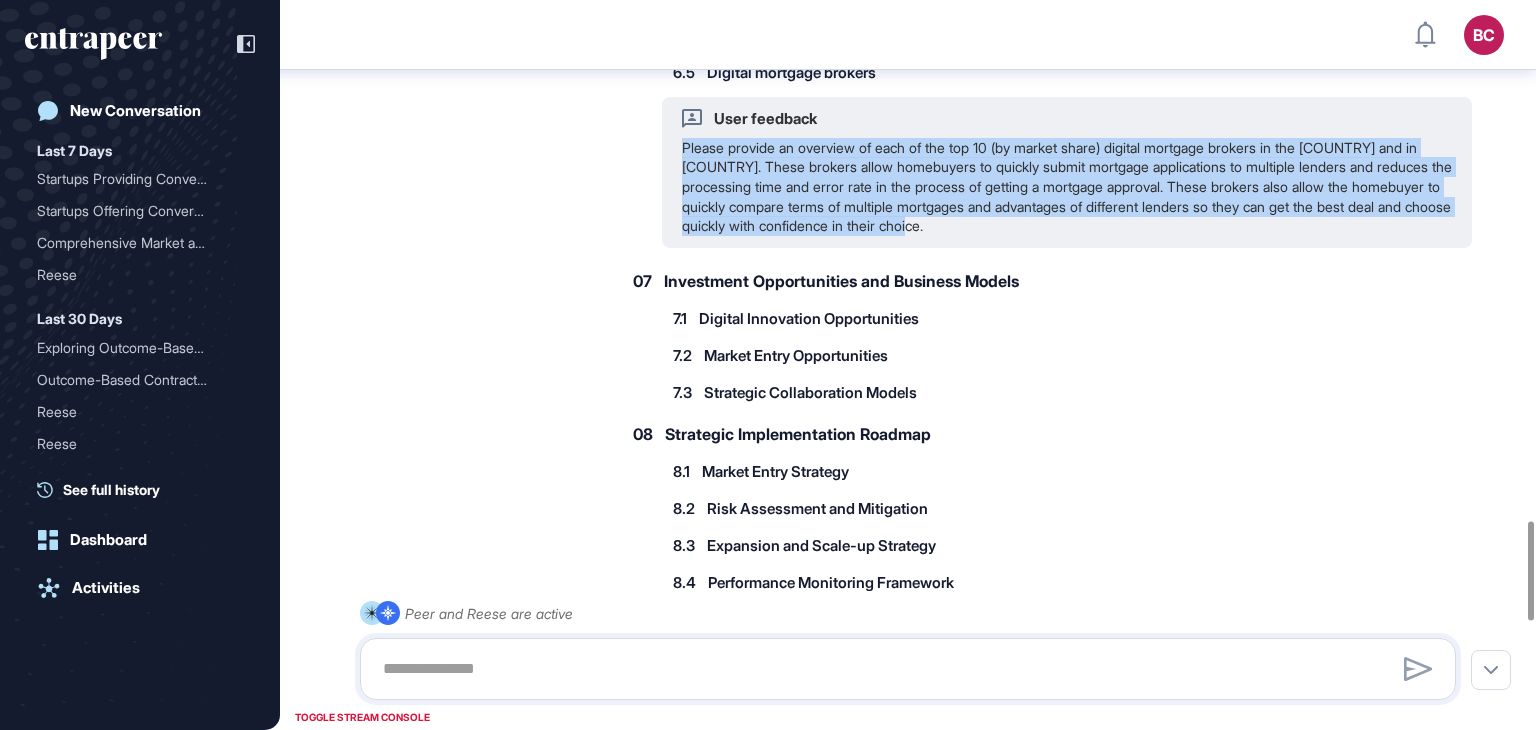 drag, startPoint x: 676, startPoint y: 249, endPoint x: 1120, endPoint y: 327, distance: 450.7993 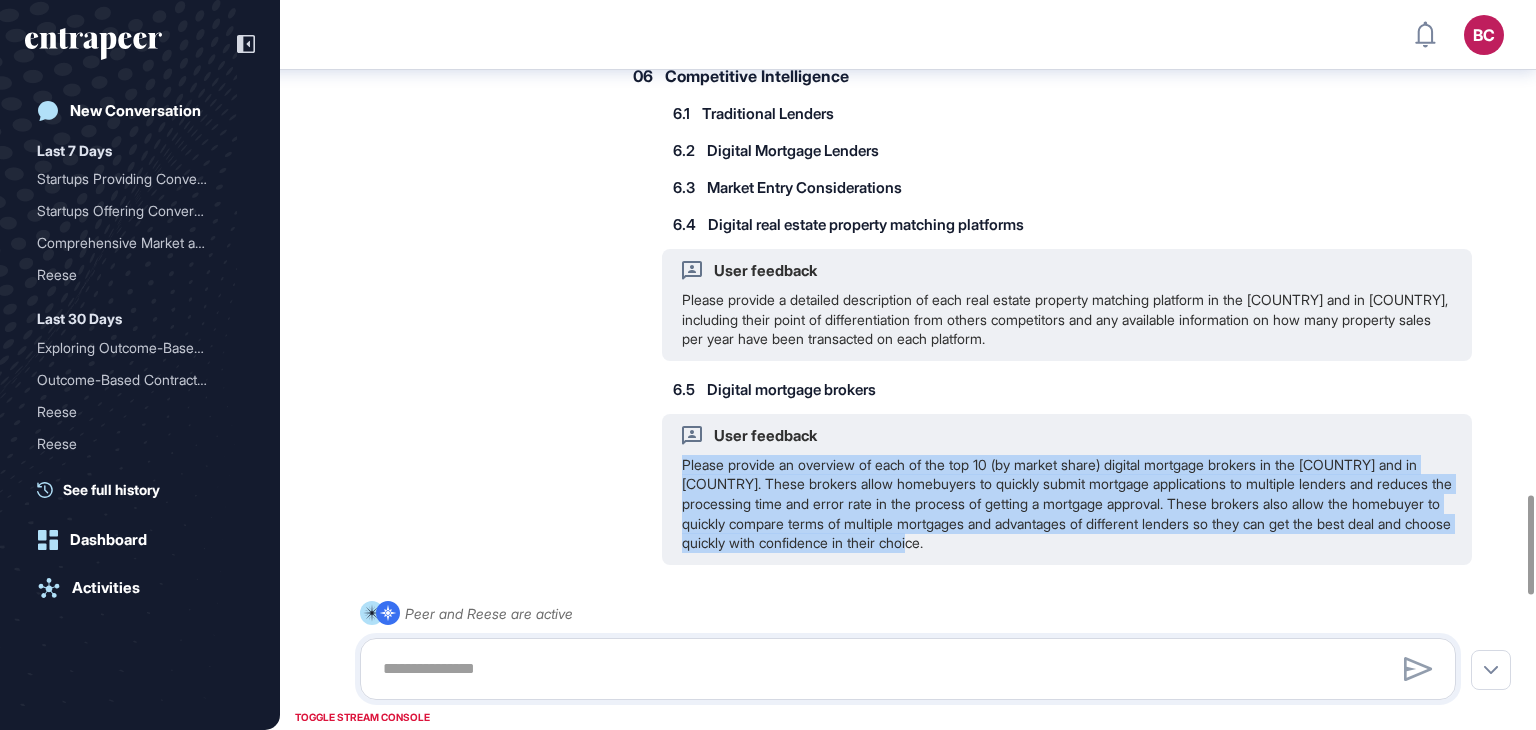 scroll, scrollTop: 3409, scrollLeft: 0, axis: vertical 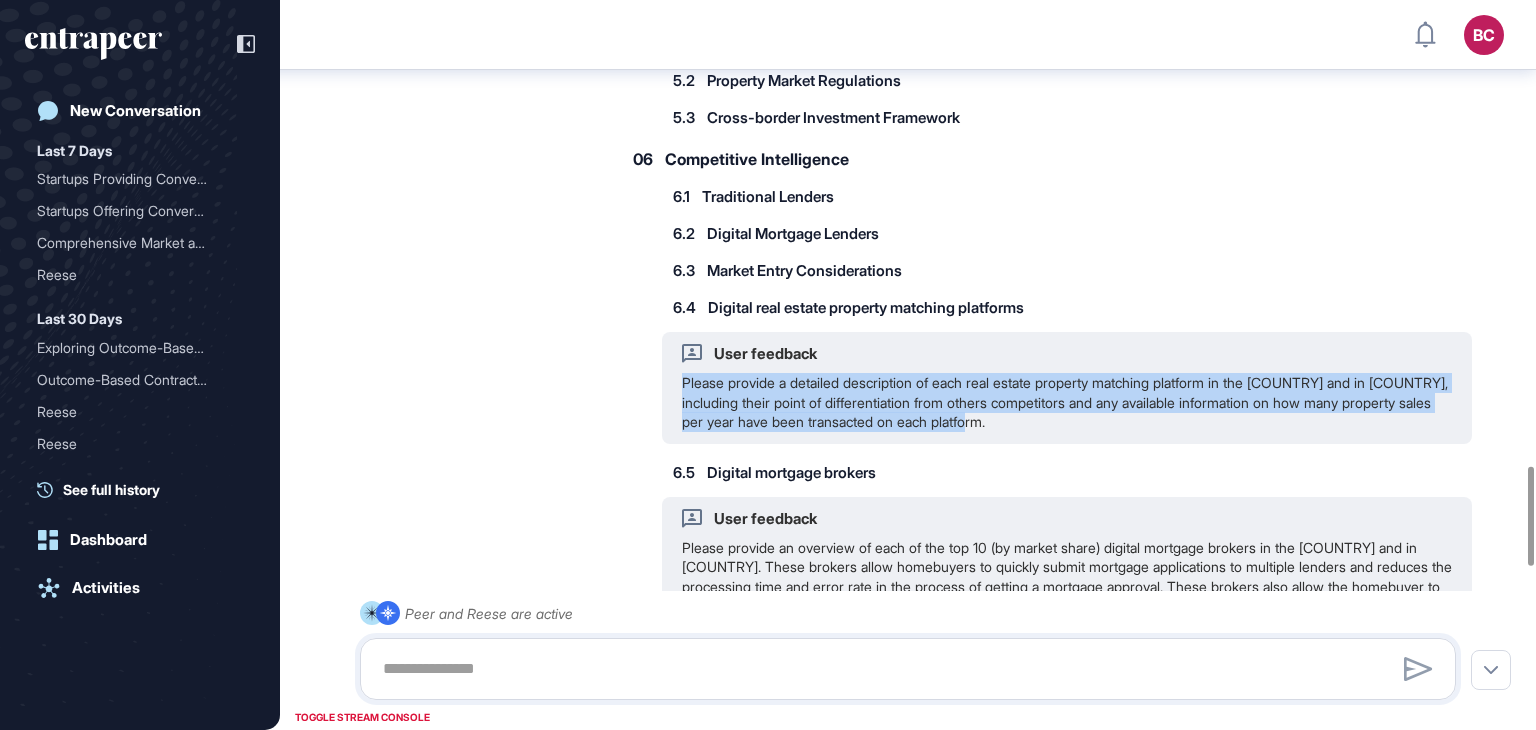 drag, startPoint x: 1083, startPoint y: 531, endPoint x: 680, endPoint y: 490, distance: 405.08023 